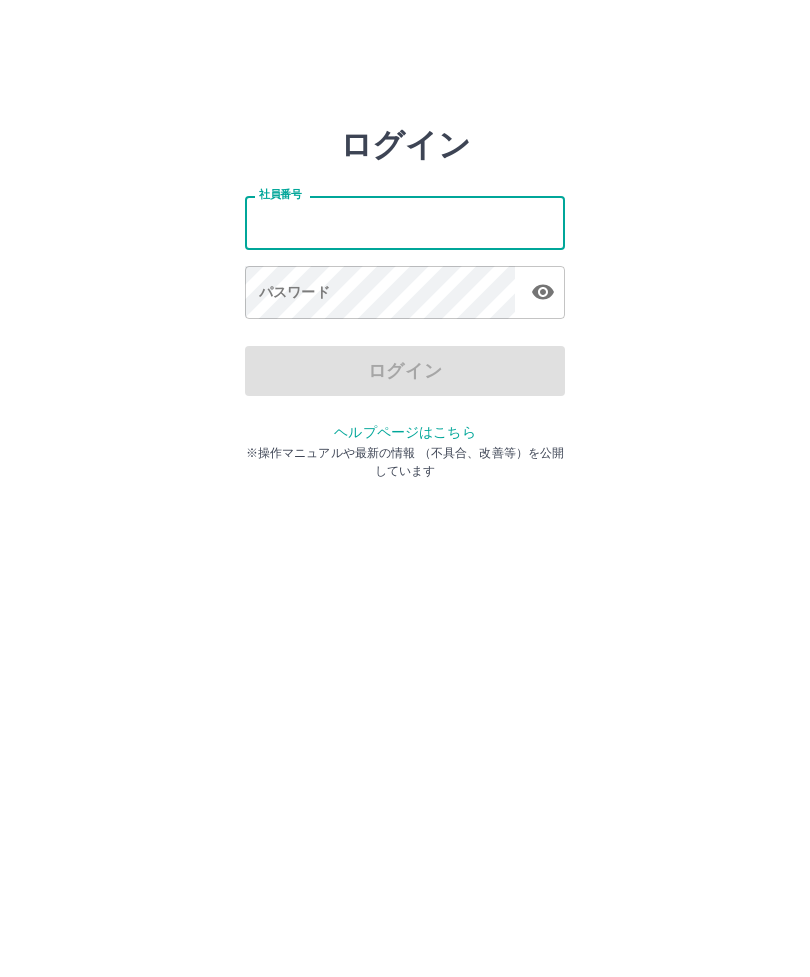 scroll, scrollTop: 0, scrollLeft: 0, axis: both 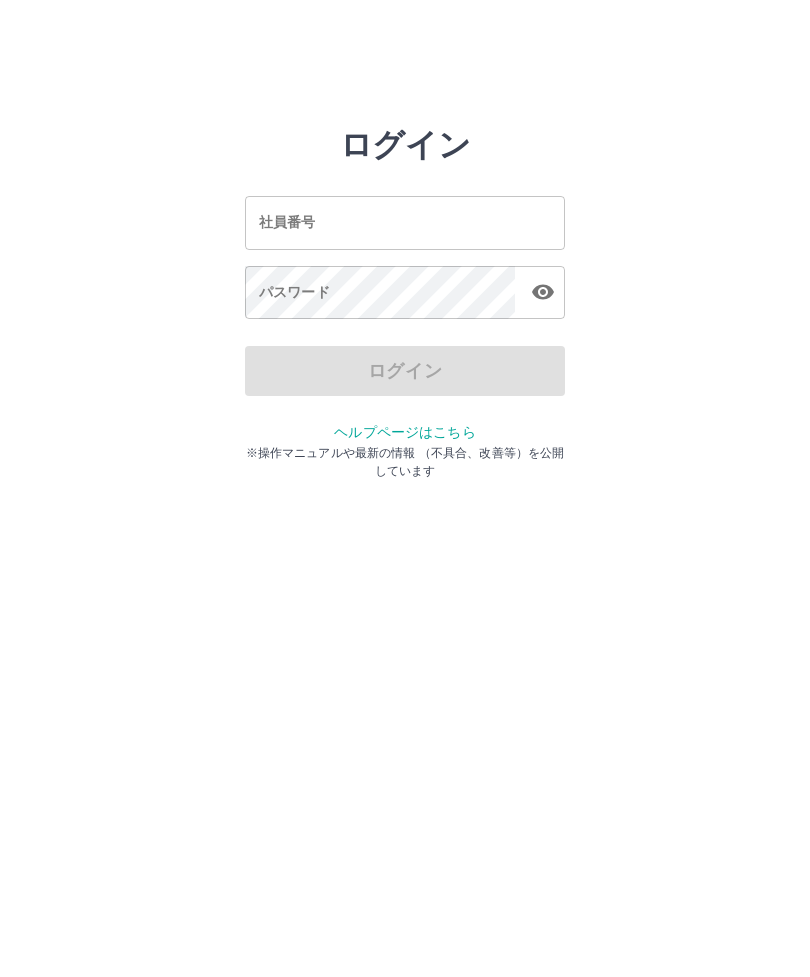 click on "社員番号" at bounding box center (405, 222) 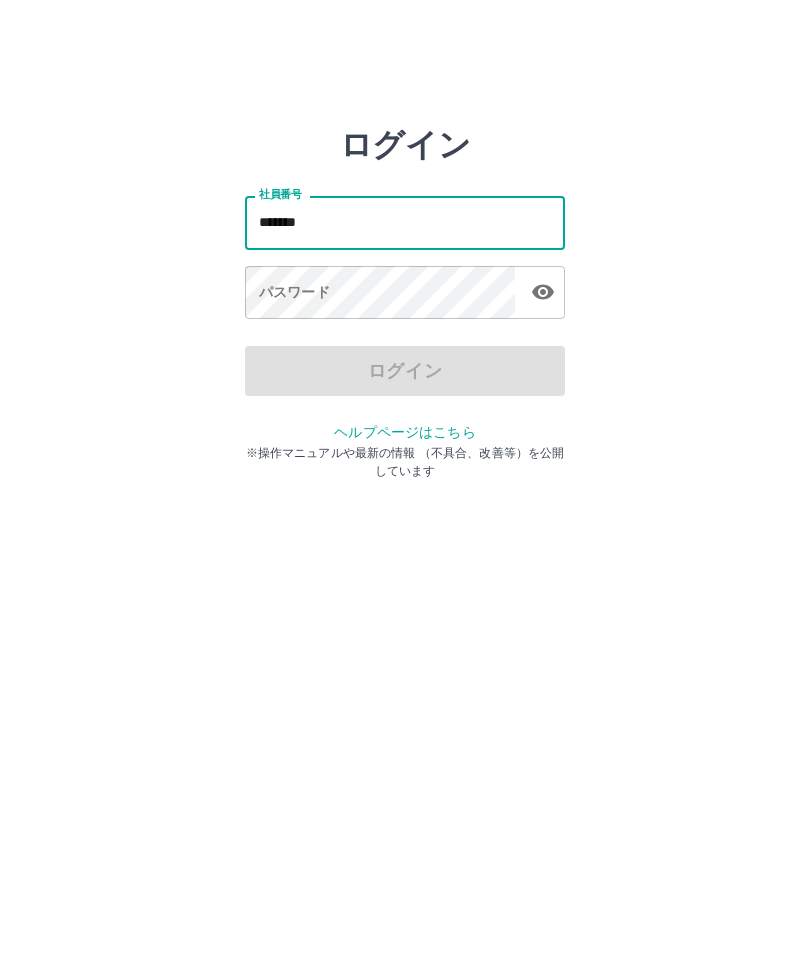 type on "*******" 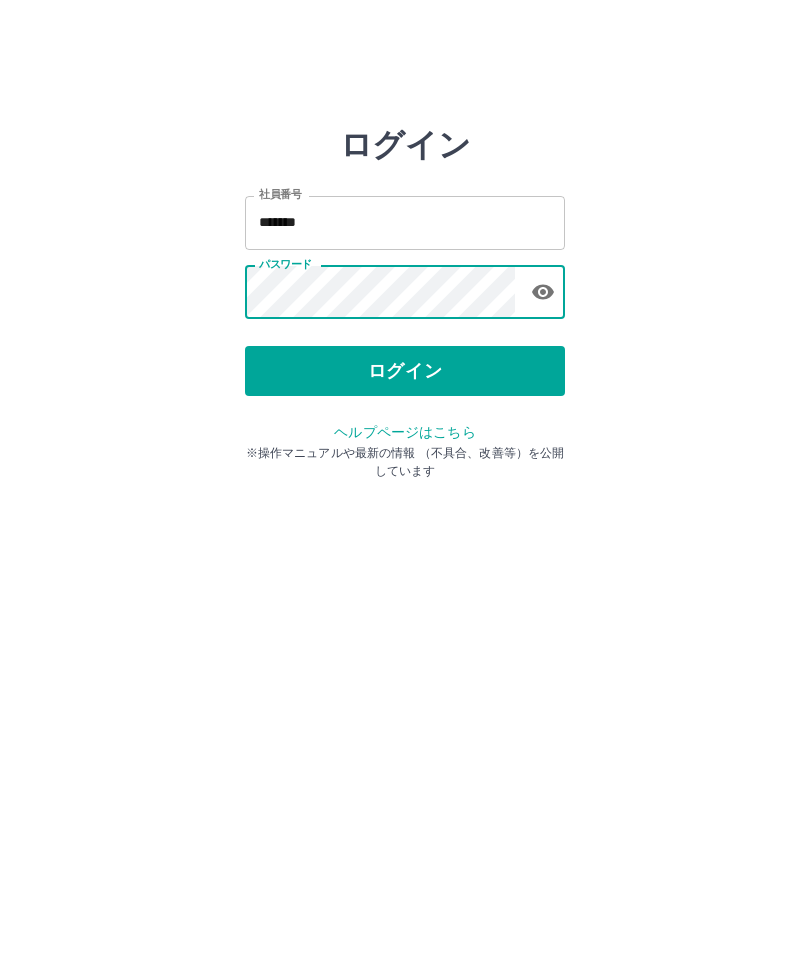 click on "ログイン" at bounding box center [405, 371] 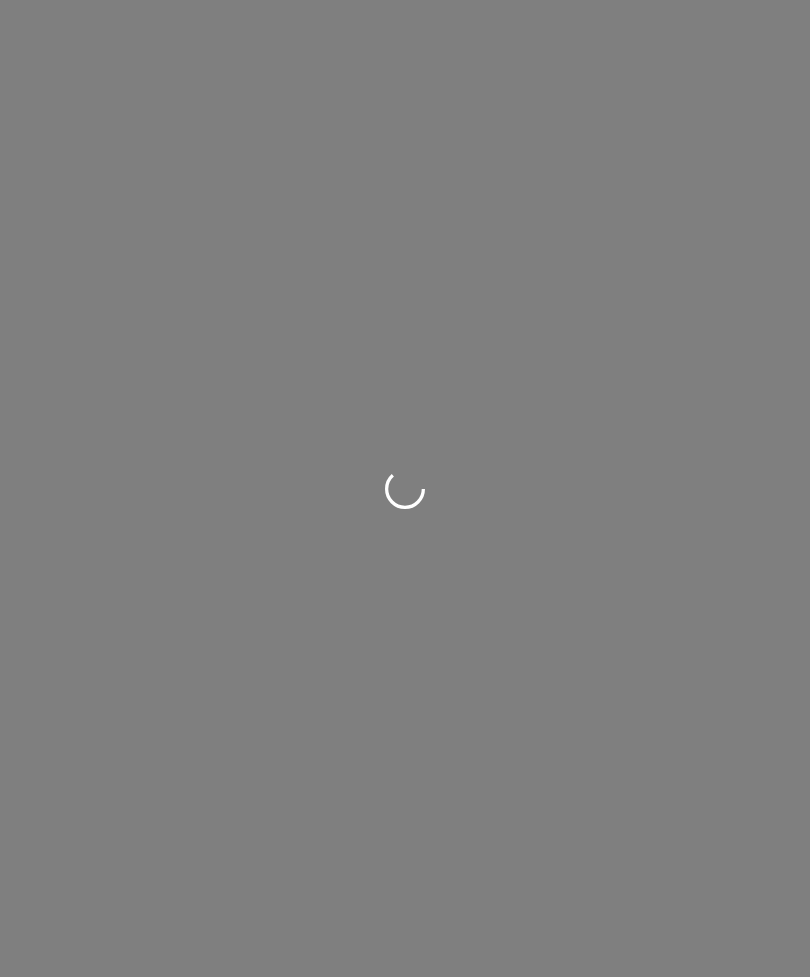 scroll, scrollTop: 0, scrollLeft: 0, axis: both 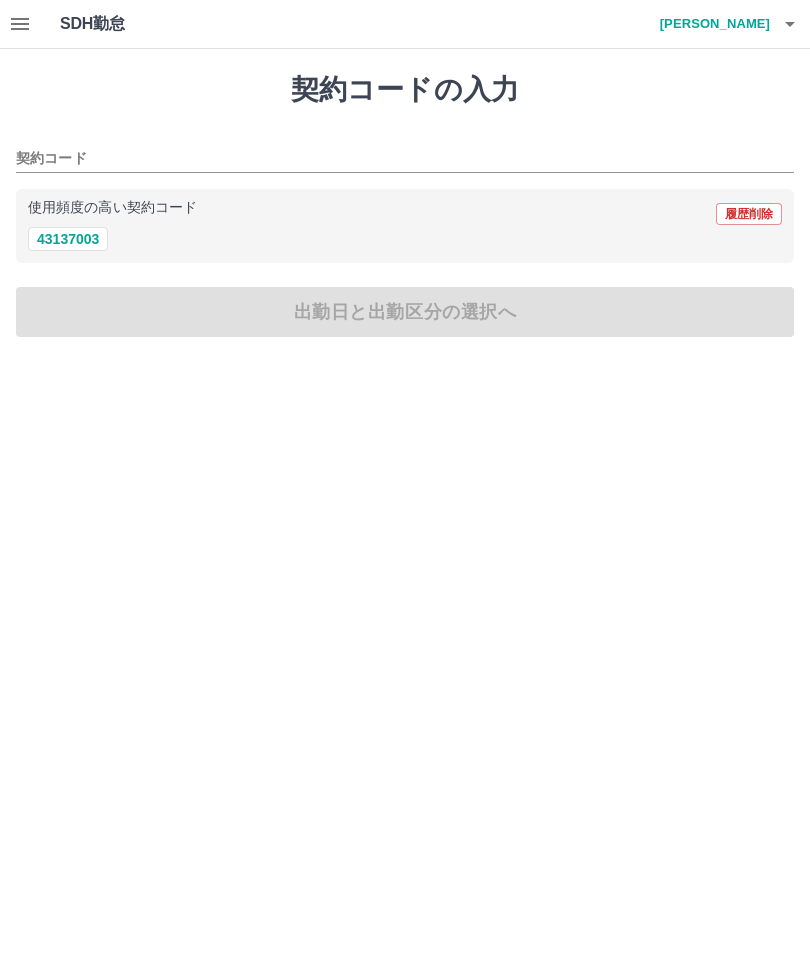 click on "43137003" at bounding box center (68, 239) 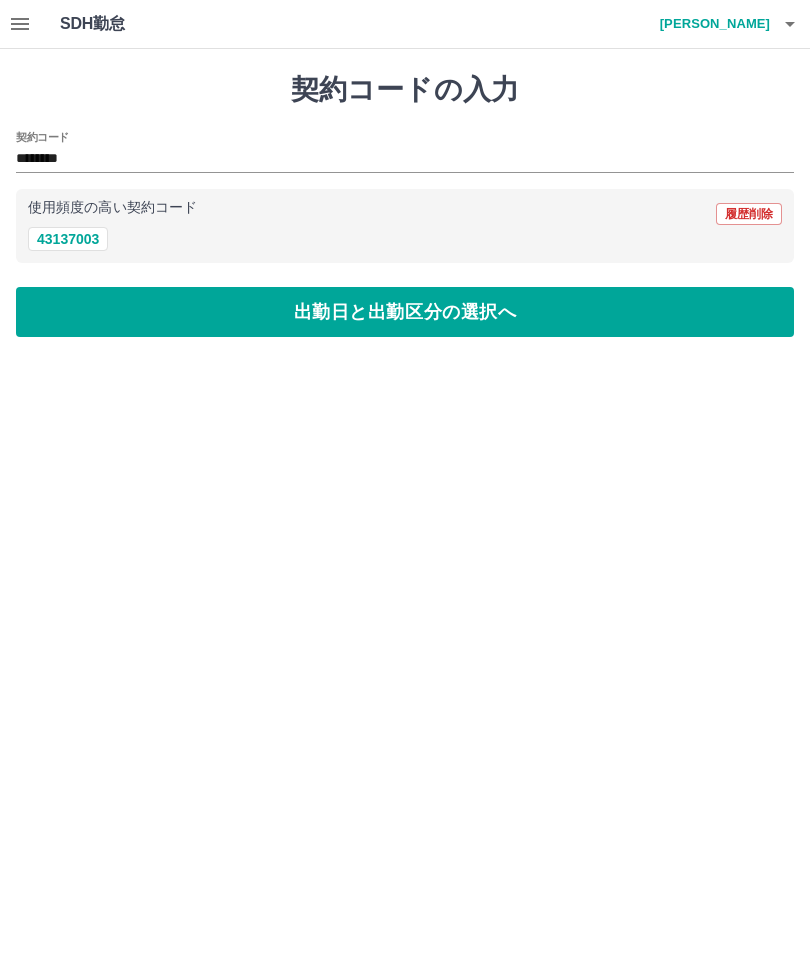 click on "出勤日と出勤区分の選択へ" at bounding box center [405, 312] 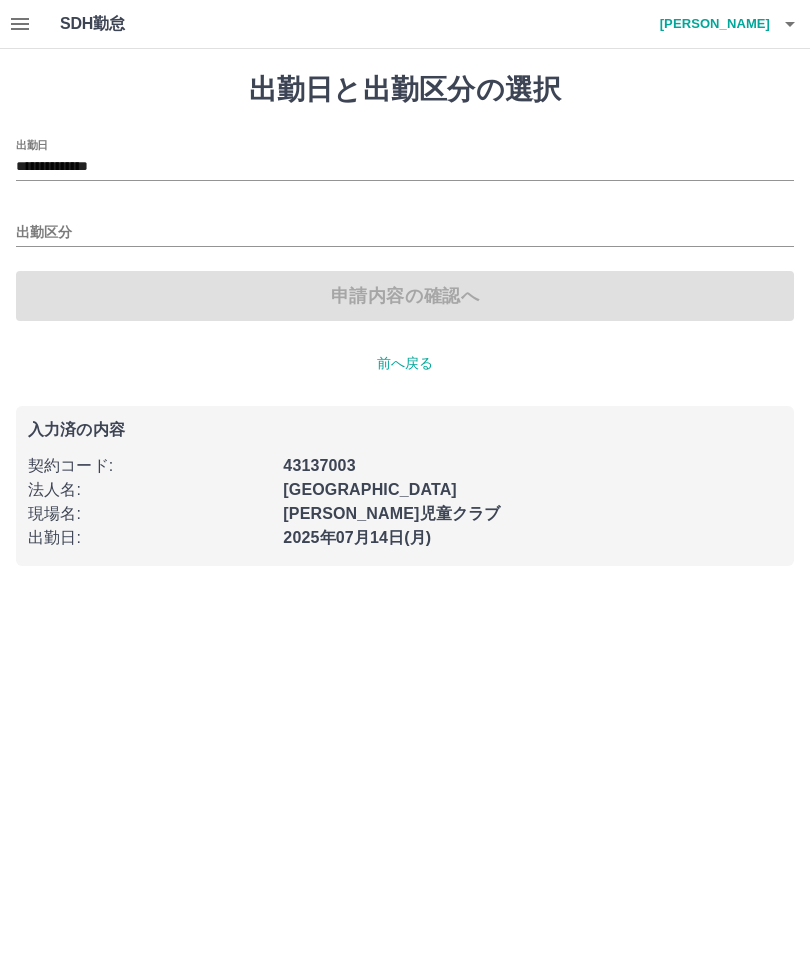 click on "出勤区分" at bounding box center [405, 233] 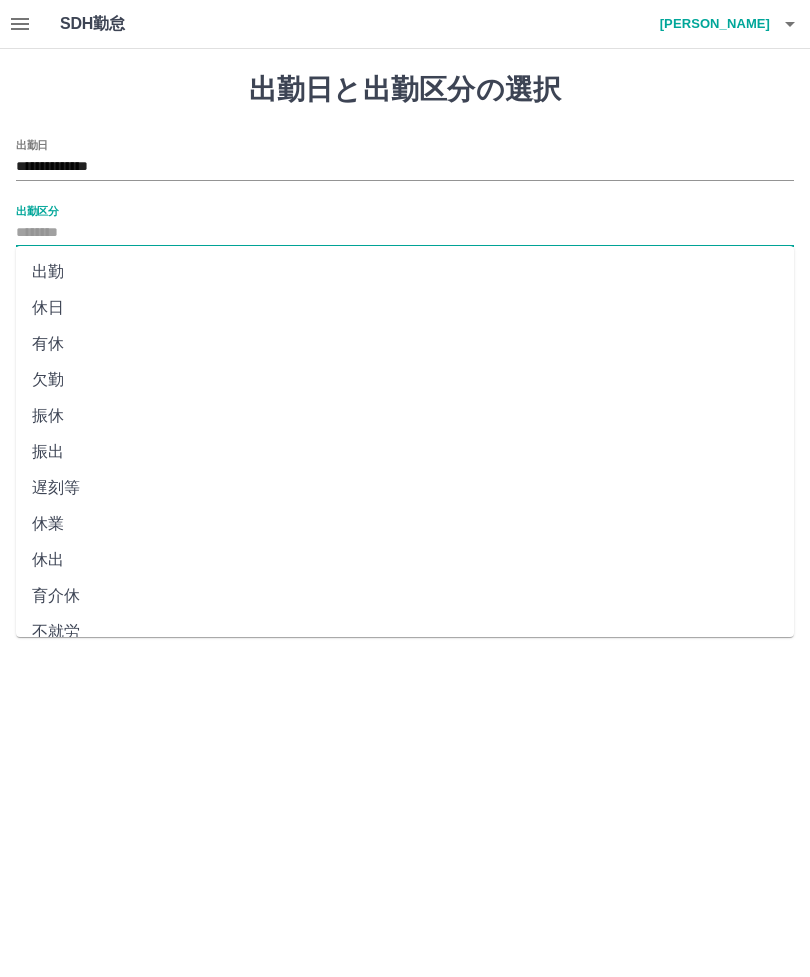 click on "出勤" at bounding box center [405, 272] 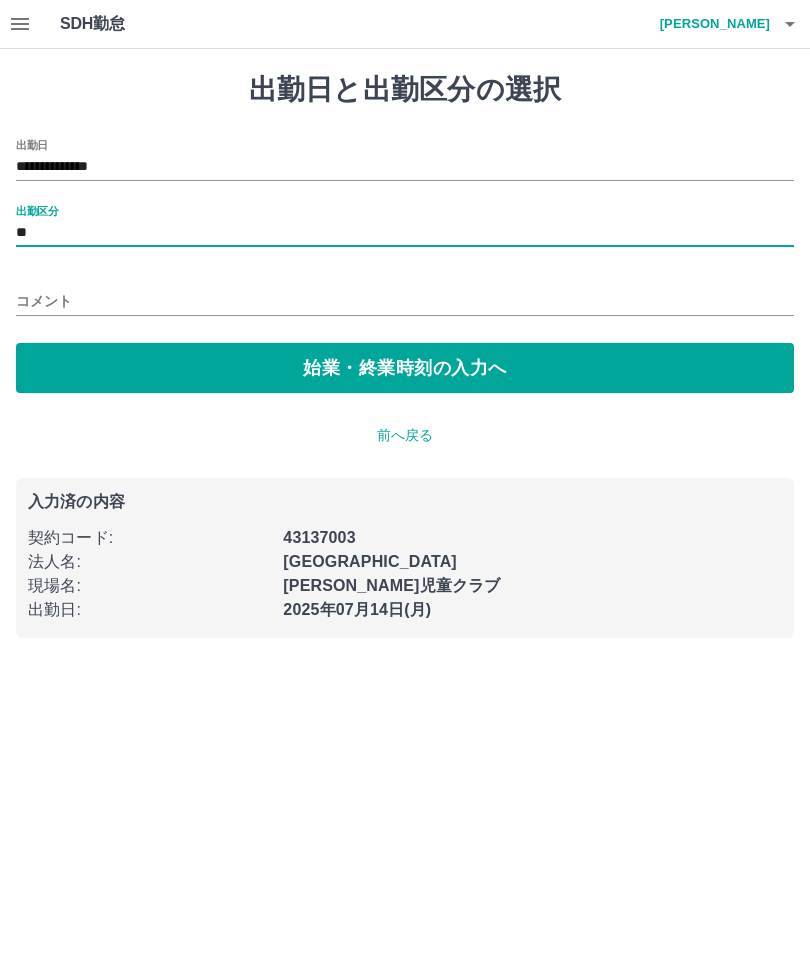 click on "始業・終業時刻の入力へ" at bounding box center (405, 368) 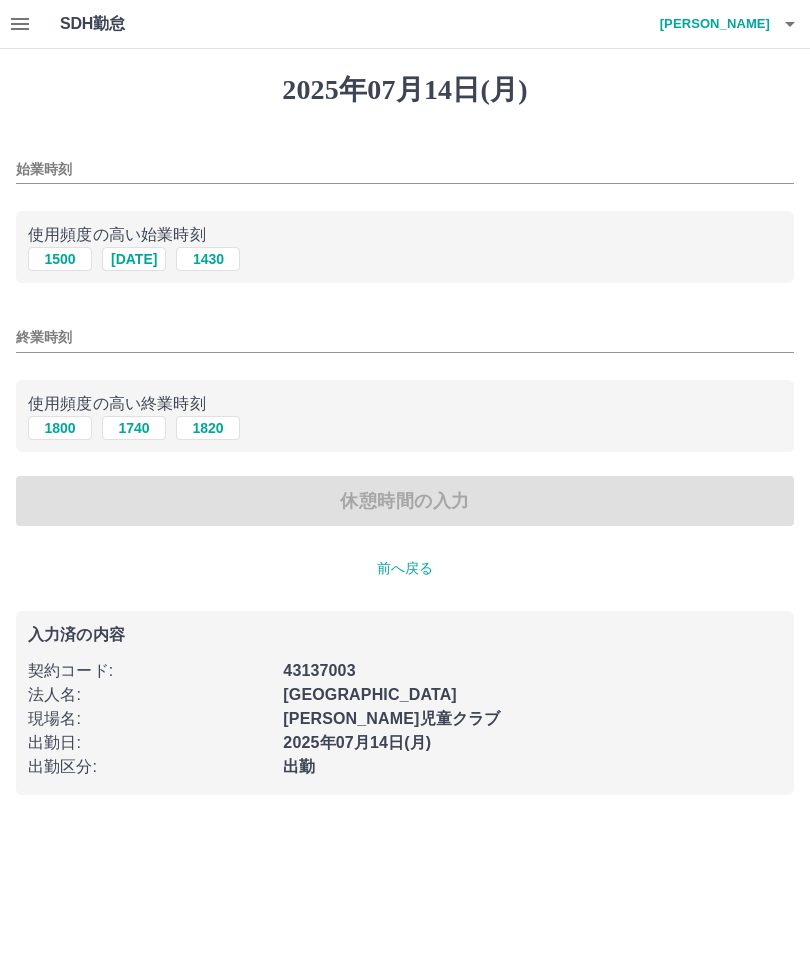 click on "始業時刻" at bounding box center (405, 169) 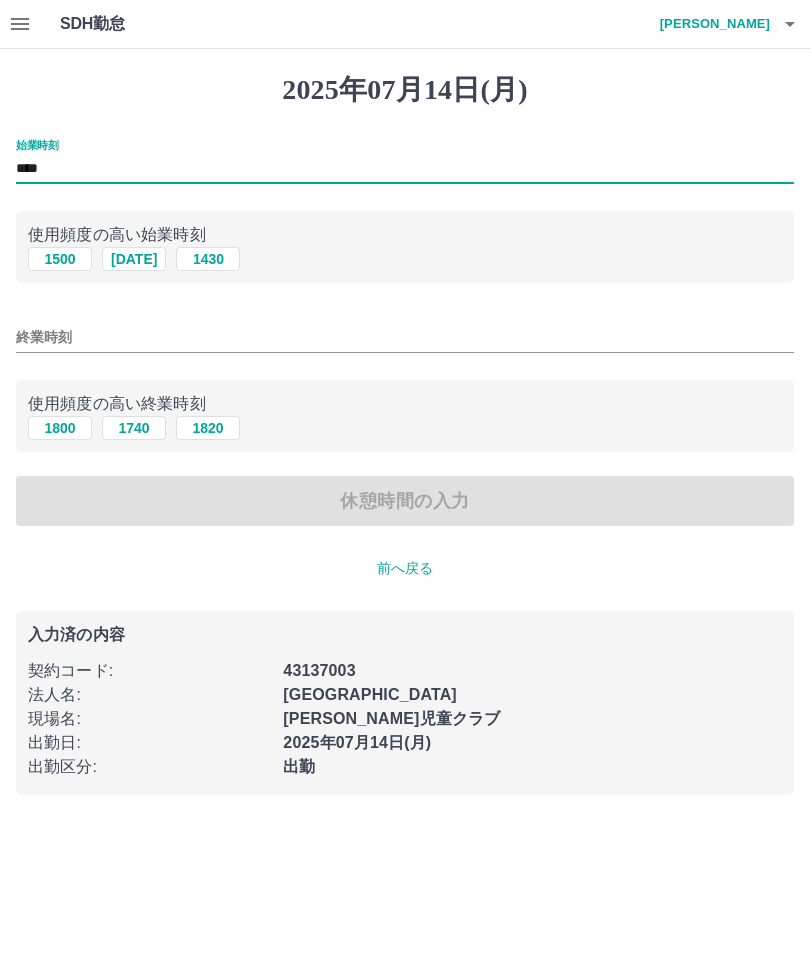 type on "****" 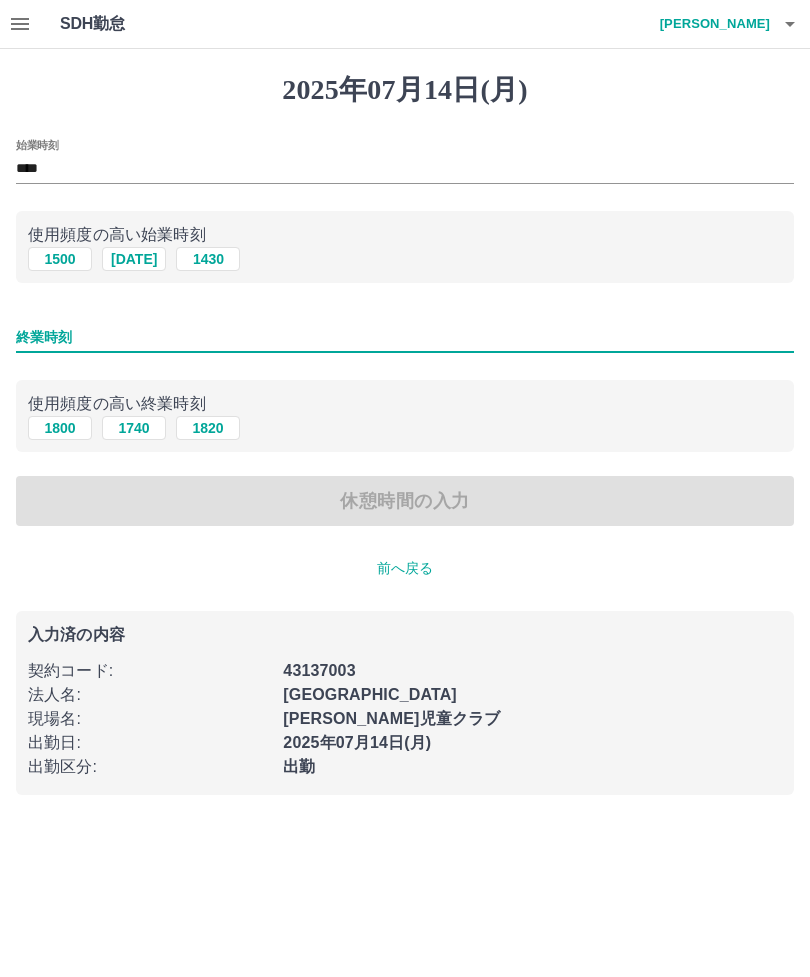click on "1740" at bounding box center [134, 428] 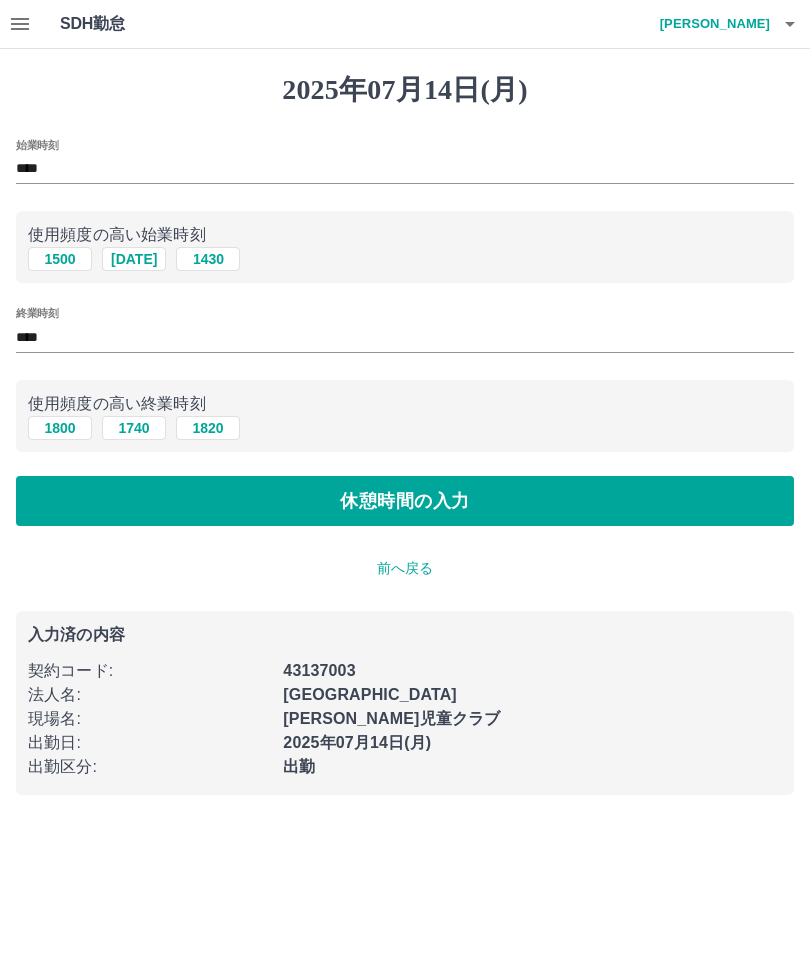 click on "休憩時間の入力" at bounding box center (405, 501) 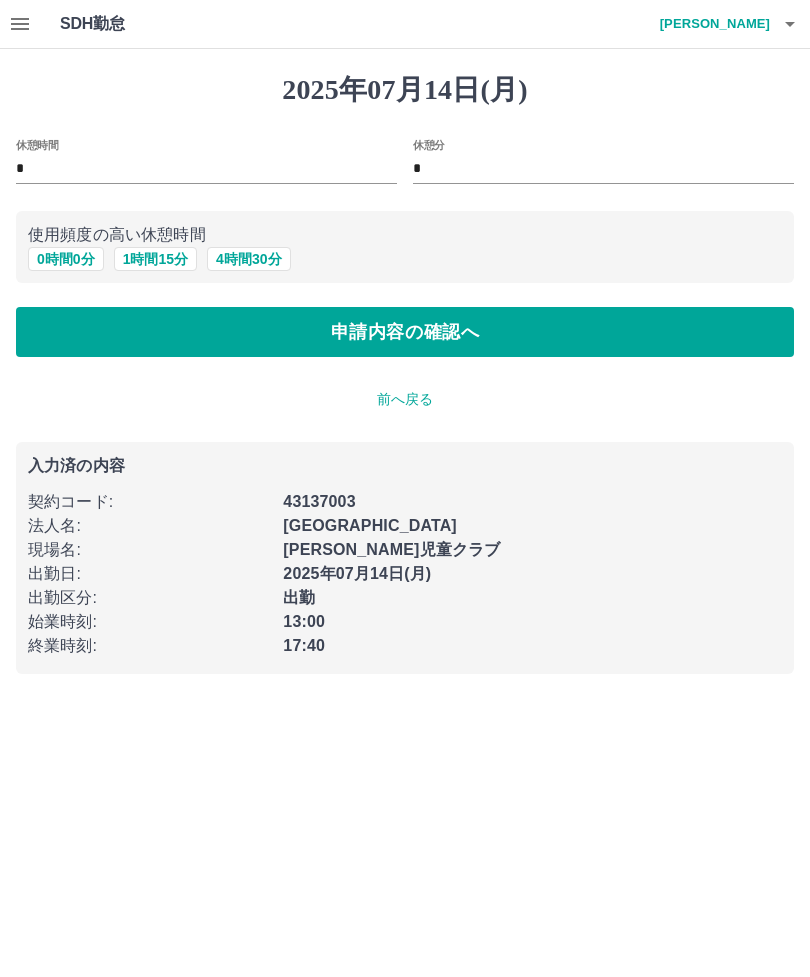 click on "申請内容の確認へ" at bounding box center [405, 332] 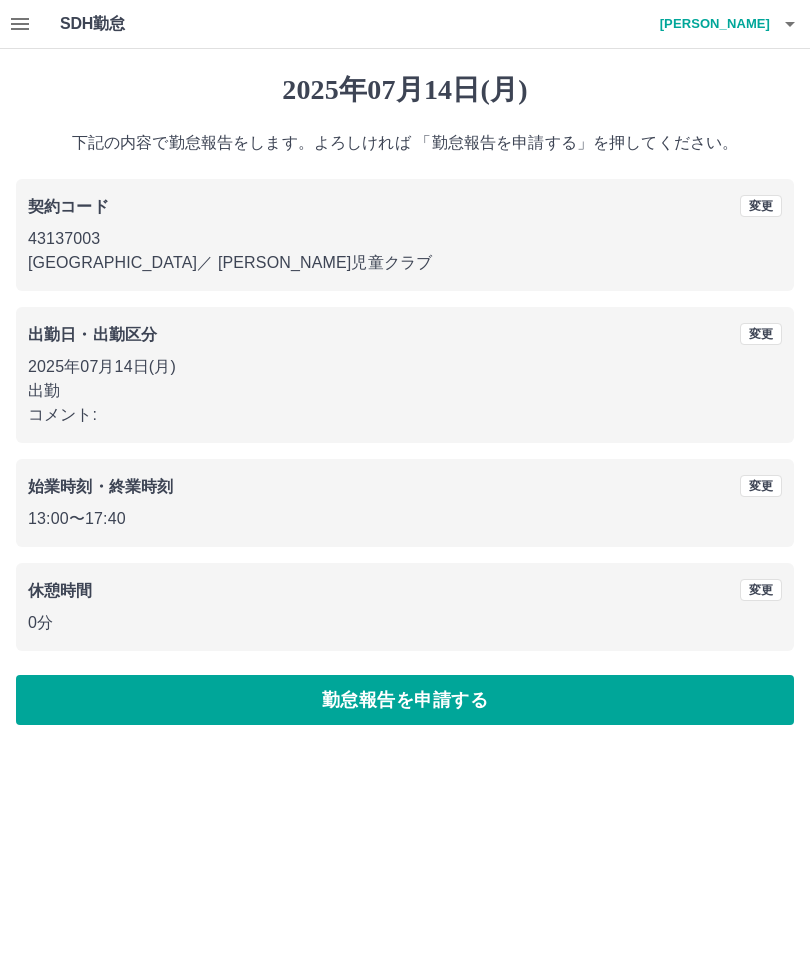 click on "勤怠報告を申請する" at bounding box center [405, 700] 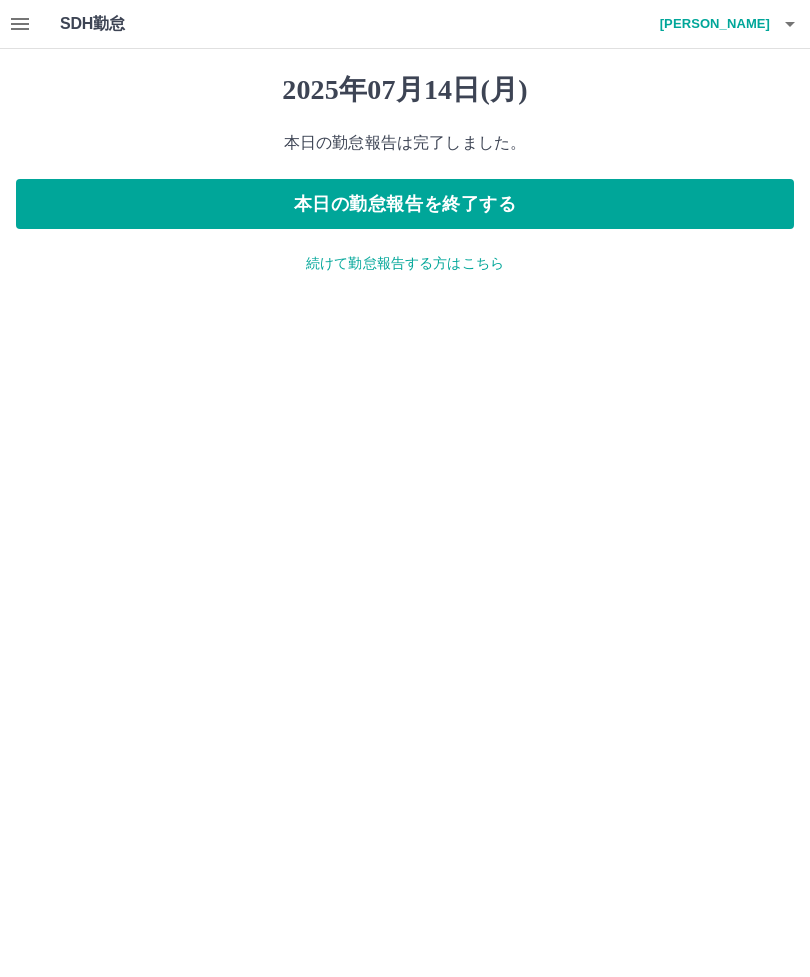 click on "本日の勤怠報告を終了する" at bounding box center [405, 204] 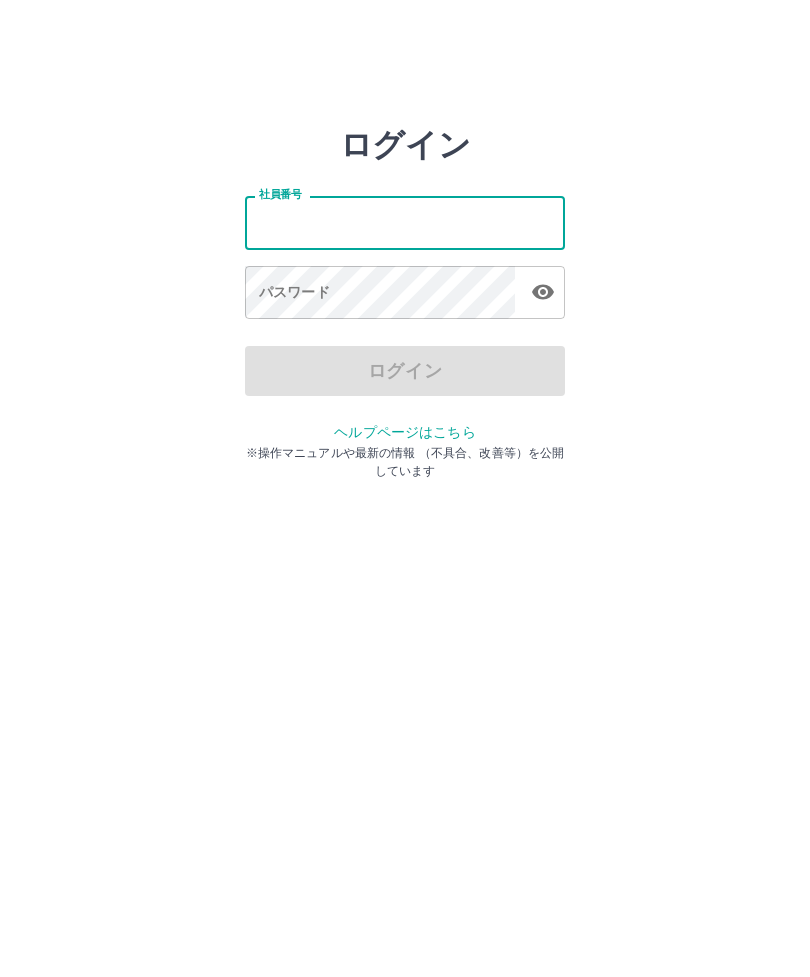 scroll, scrollTop: 0, scrollLeft: 0, axis: both 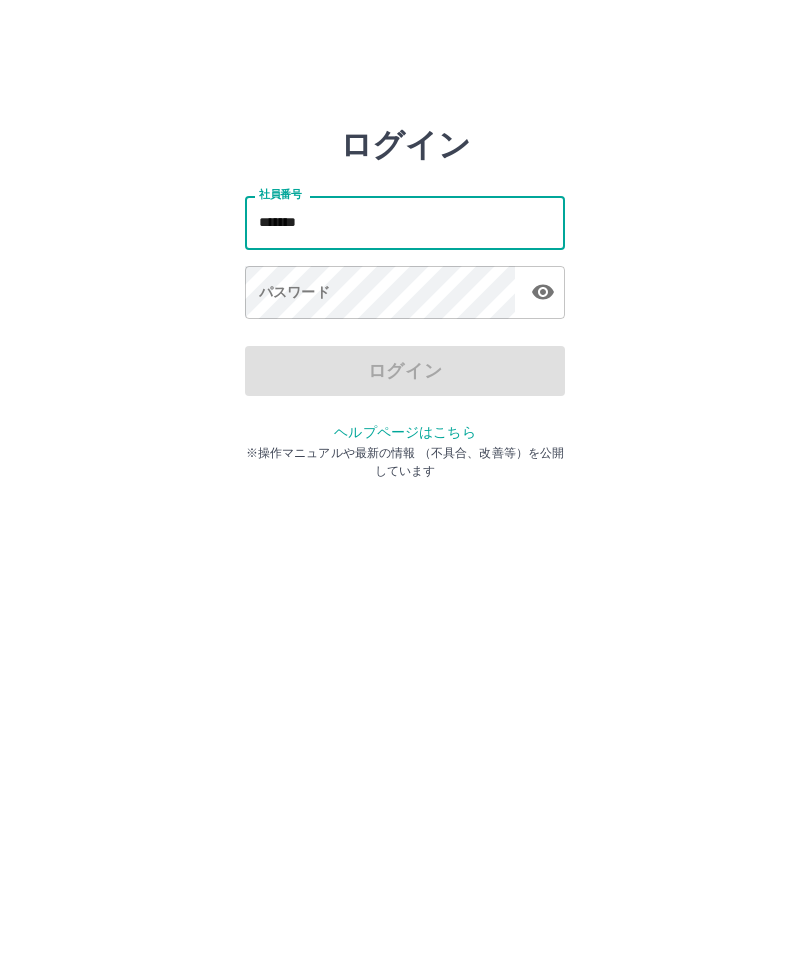 type on "*******" 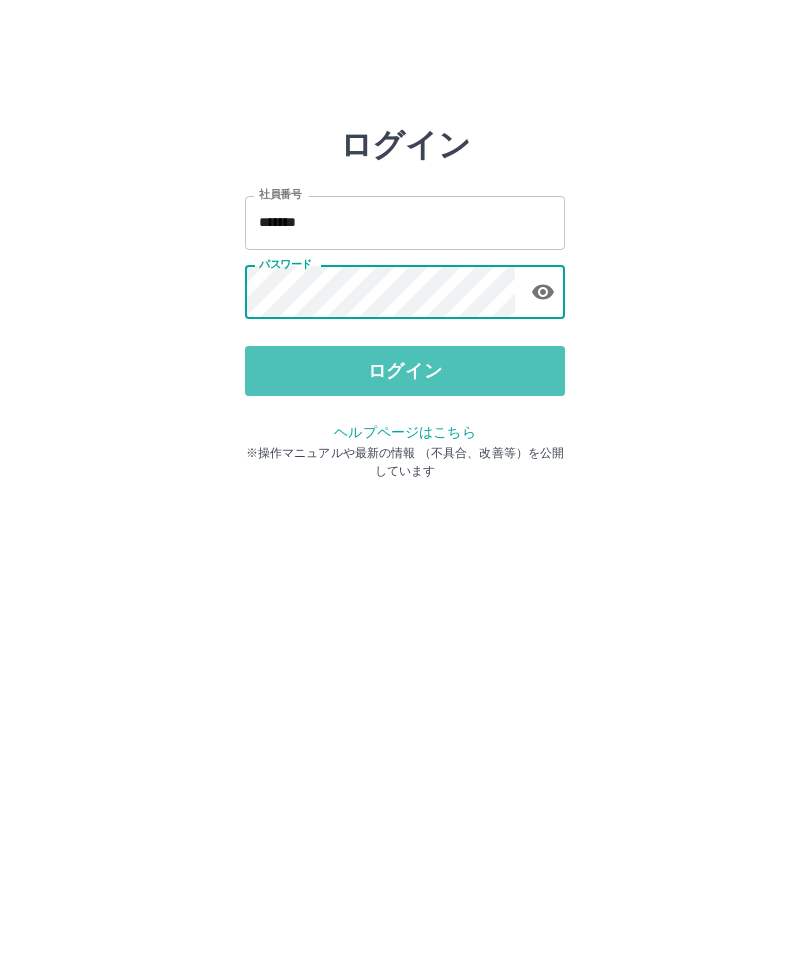 click on "ログイン" at bounding box center [405, 371] 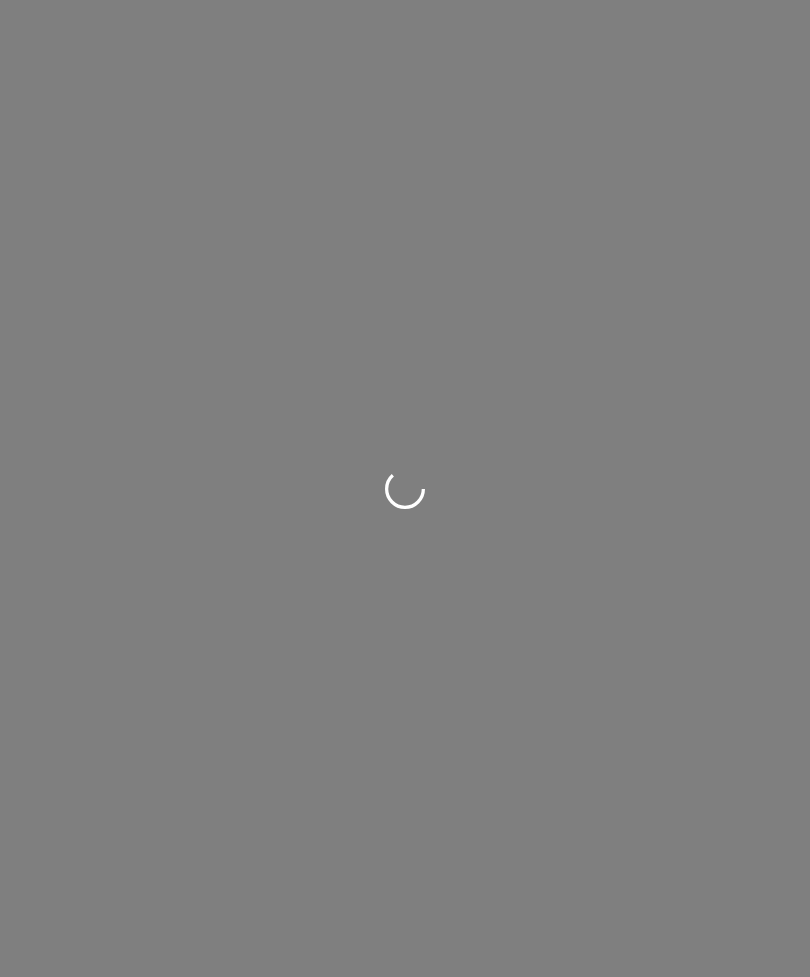 scroll, scrollTop: 0, scrollLeft: 0, axis: both 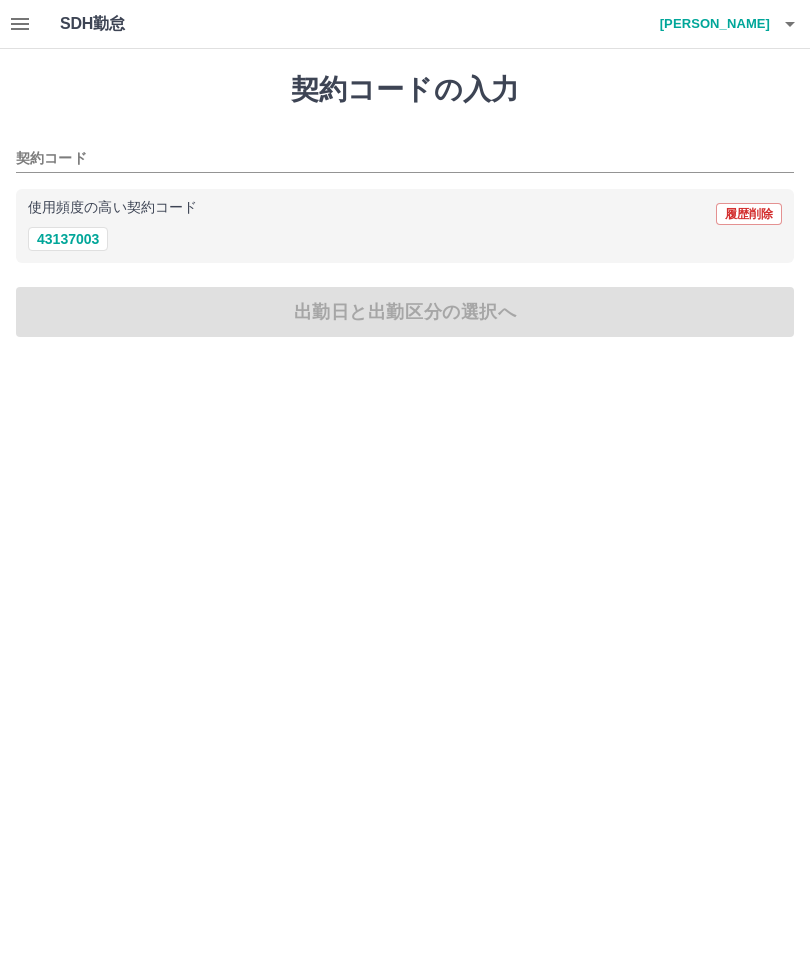 click on "契約コード" at bounding box center [390, 159] 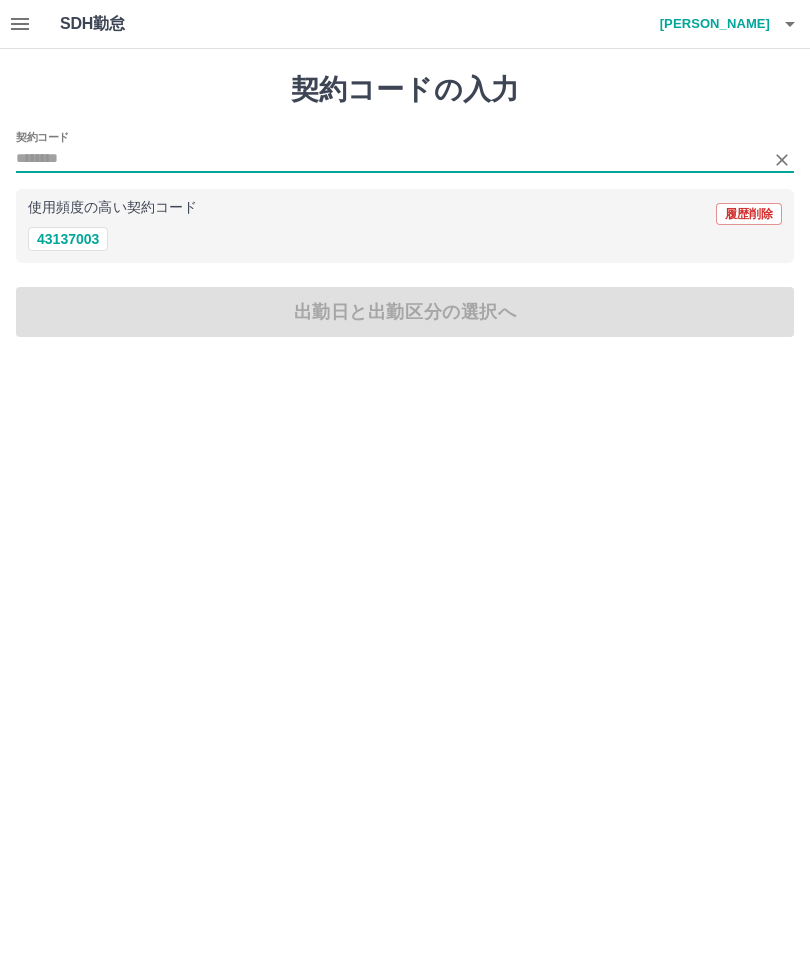 click on "43137003" at bounding box center (68, 239) 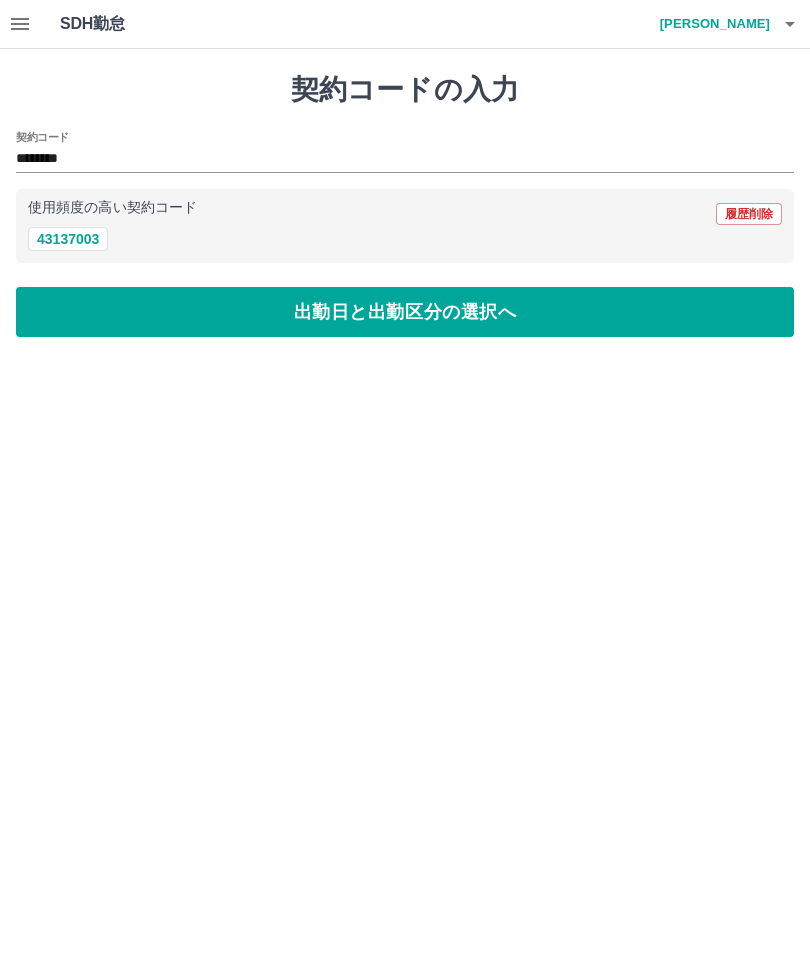 click on "出勤日と出勤区分の選択へ" at bounding box center (405, 312) 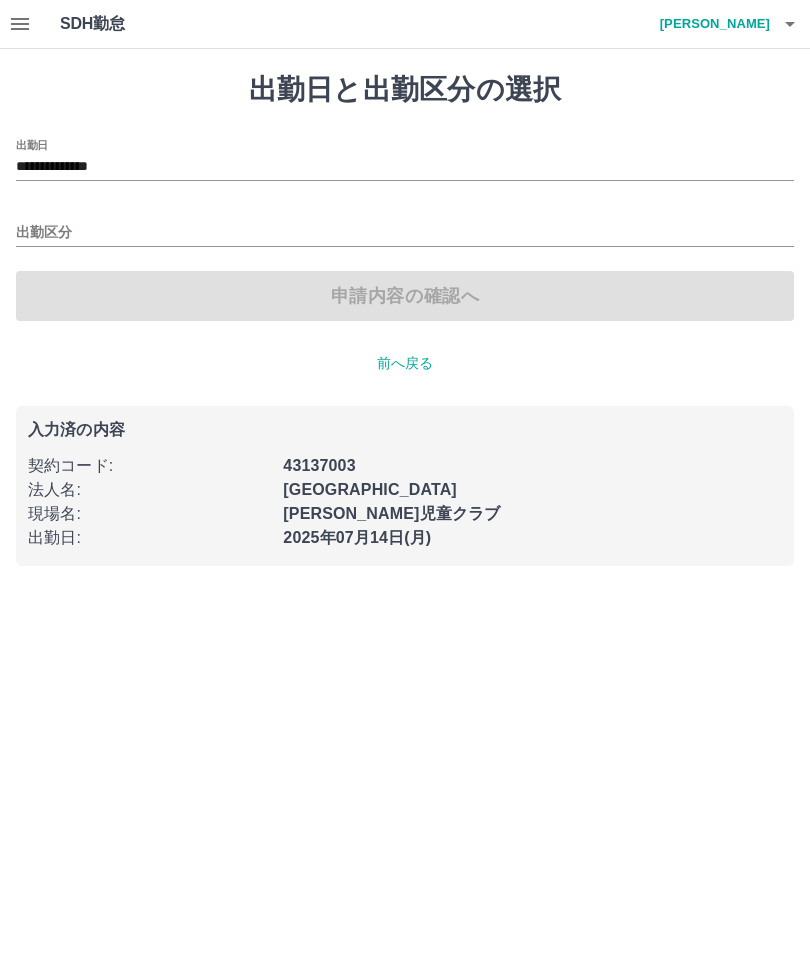 click on "出勤区分" at bounding box center (405, 233) 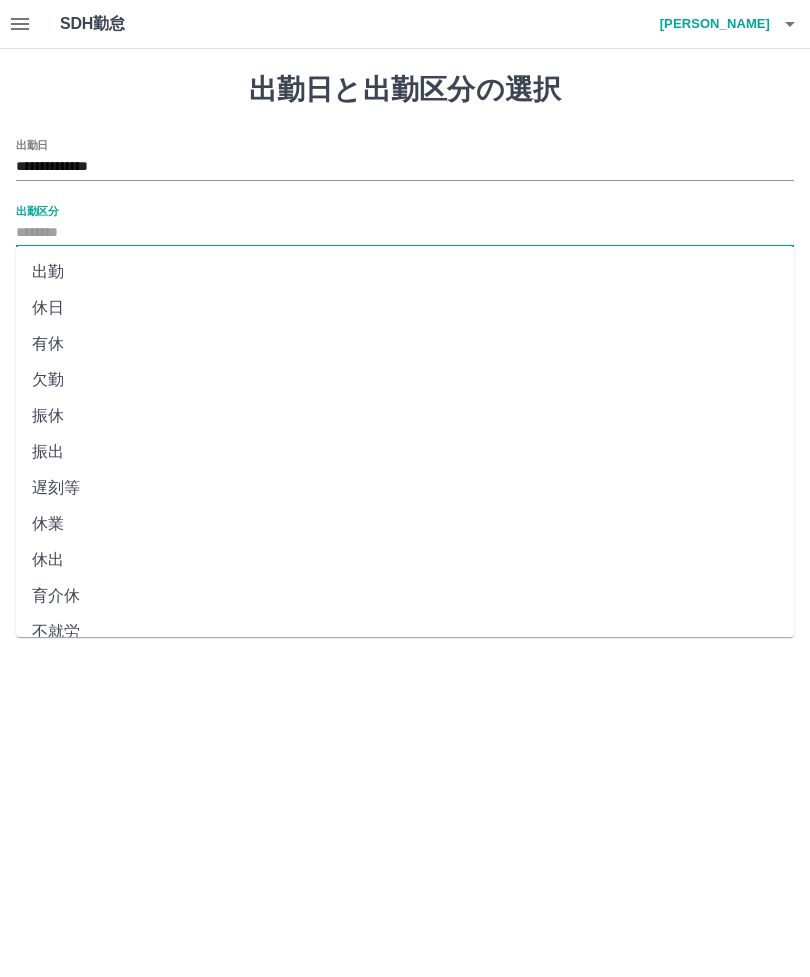 click on "出勤" at bounding box center [405, 272] 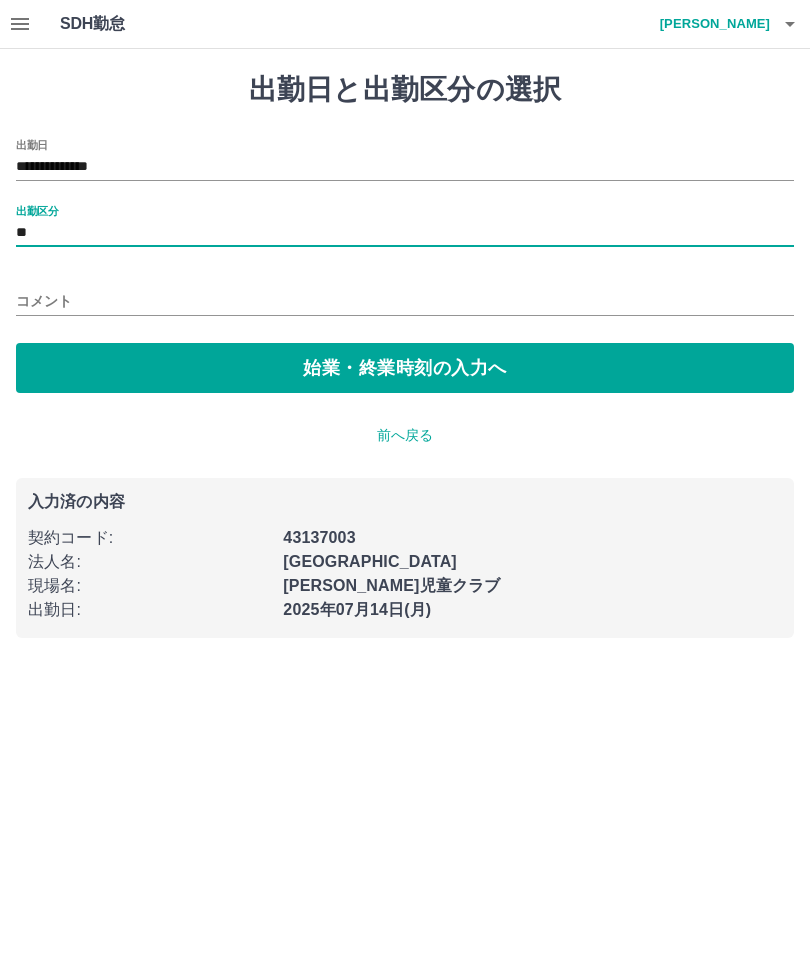 click on "始業・終業時刻の入力へ" at bounding box center [405, 368] 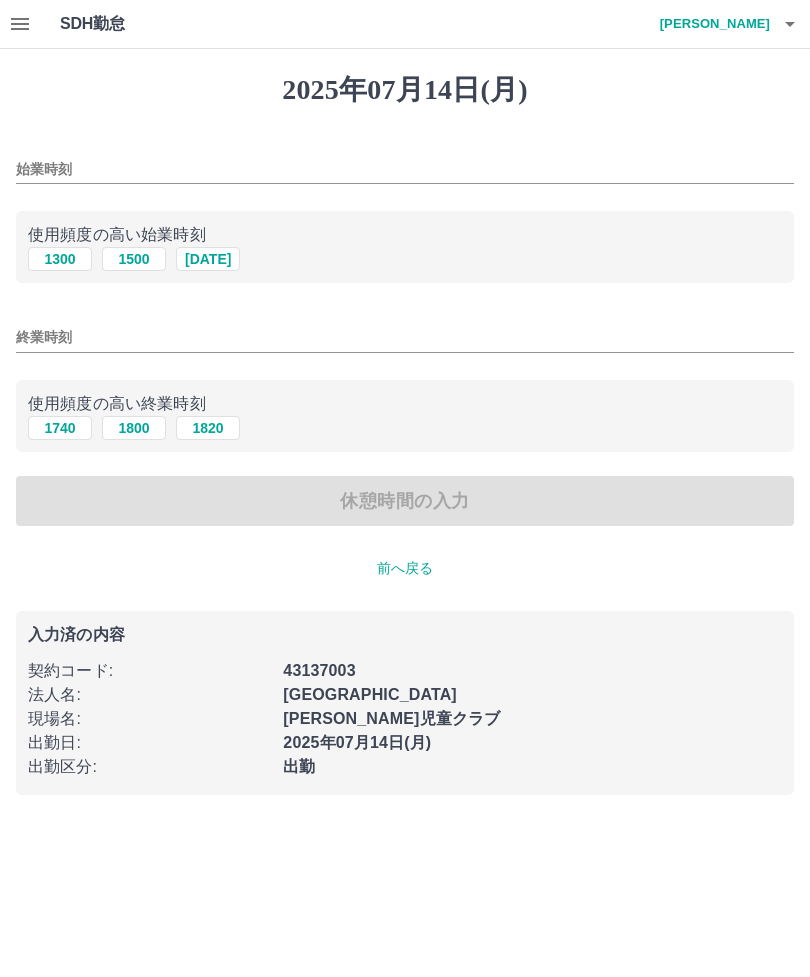 click on "始業時刻" at bounding box center [405, 169] 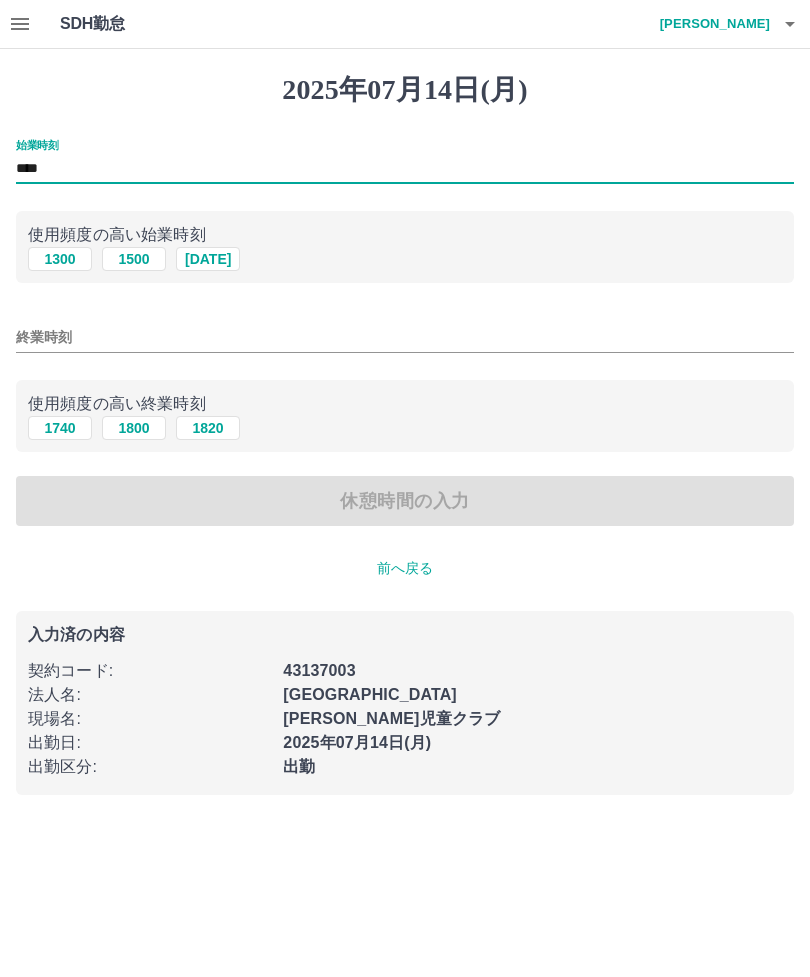 type on "****" 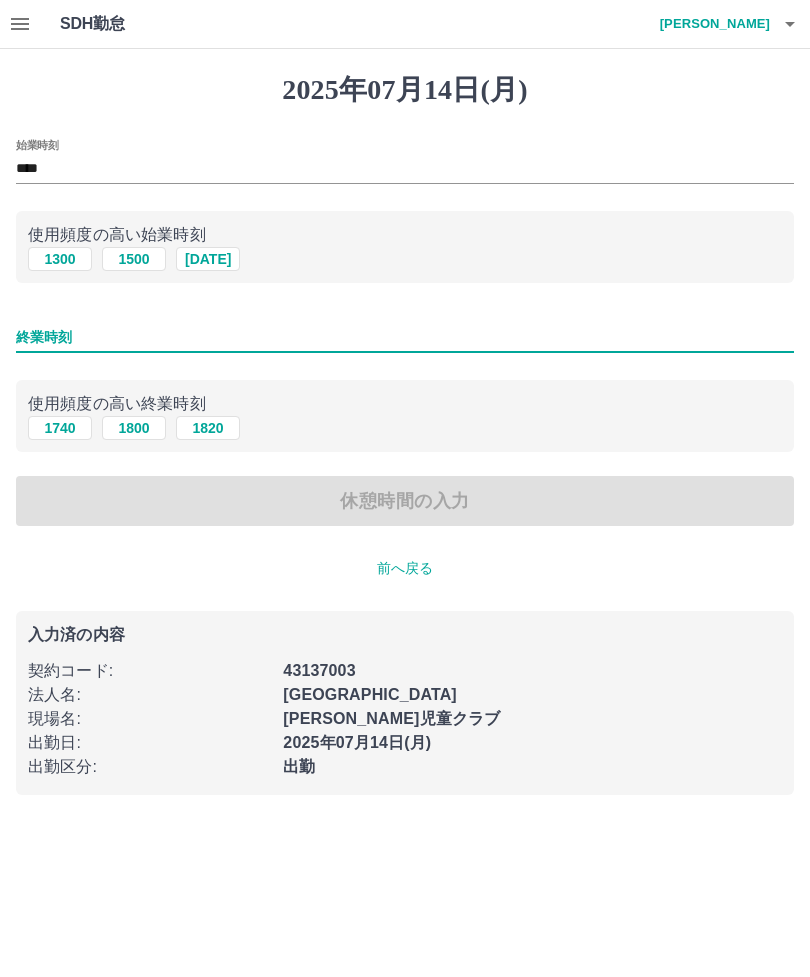 click on "終業時刻" at bounding box center [405, 337] 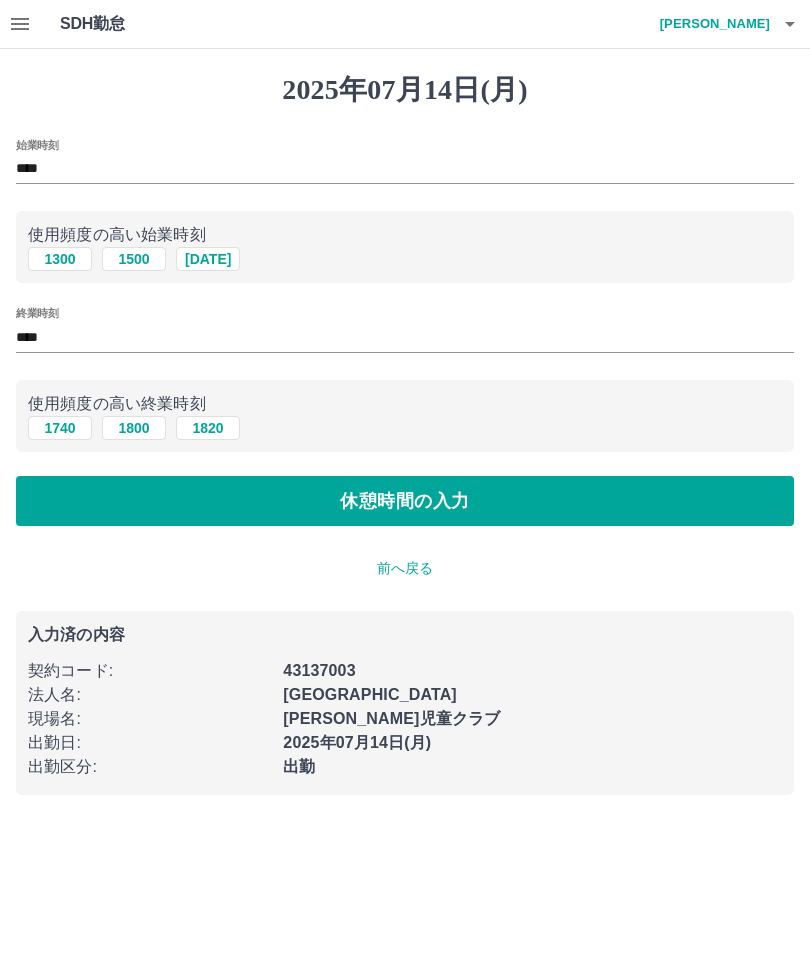click on "休憩時間の入力" at bounding box center (405, 501) 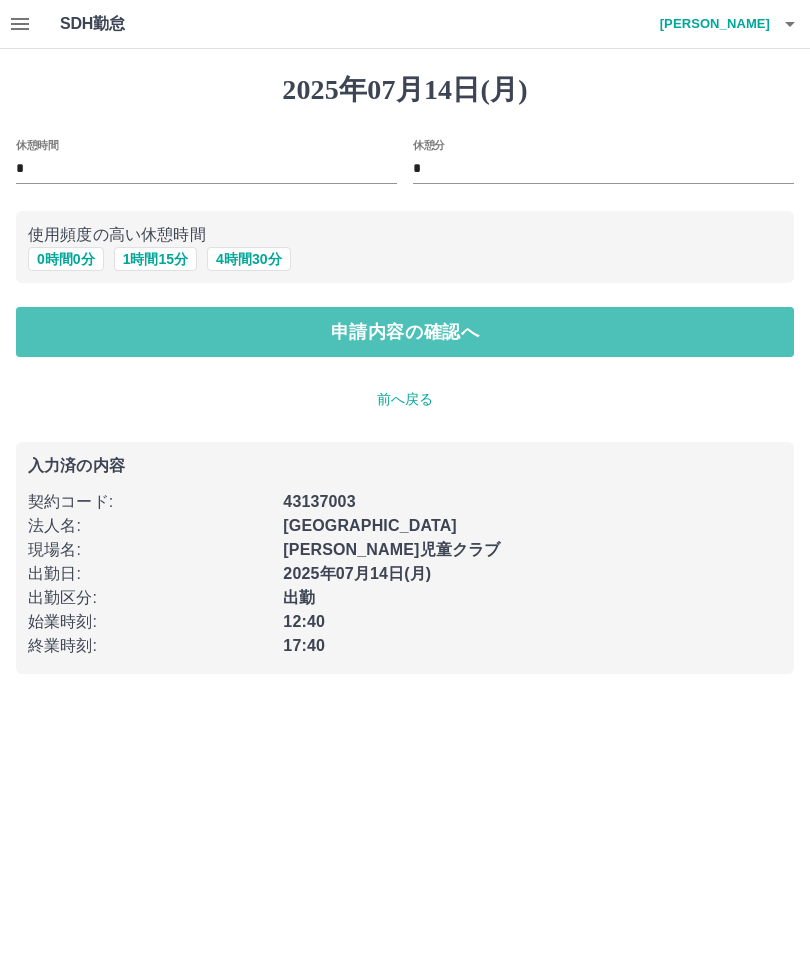 click on "申請内容の確認へ" at bounding box center (405, 332) 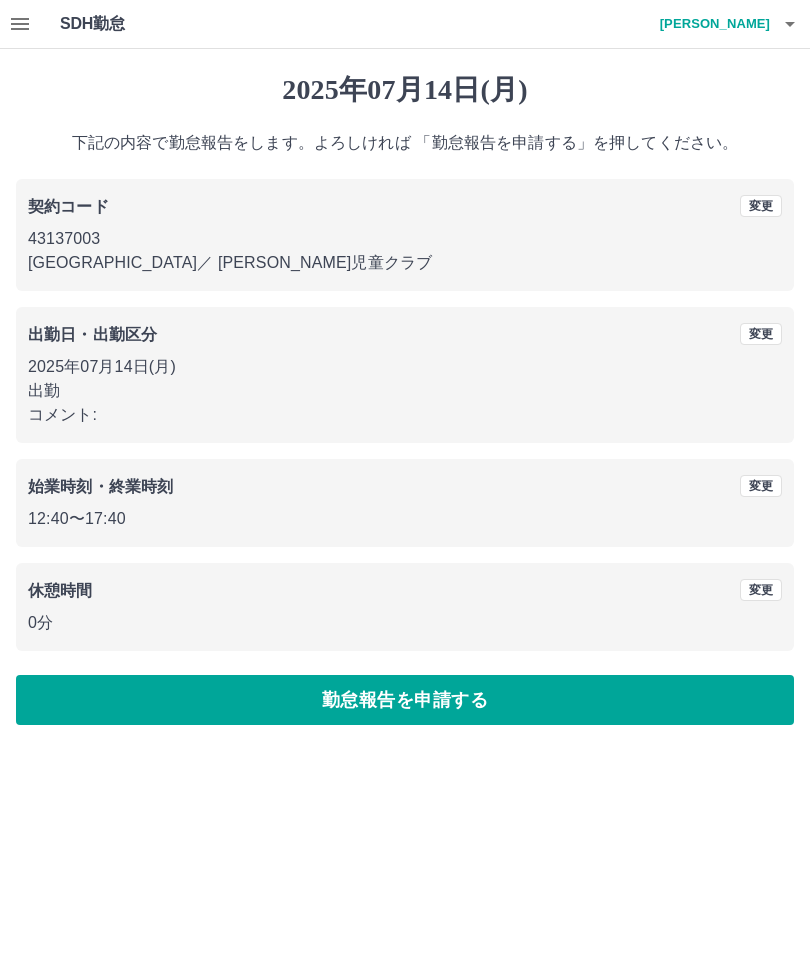 click on "勤怠報告を申請する" at bounding box center [405, 700] 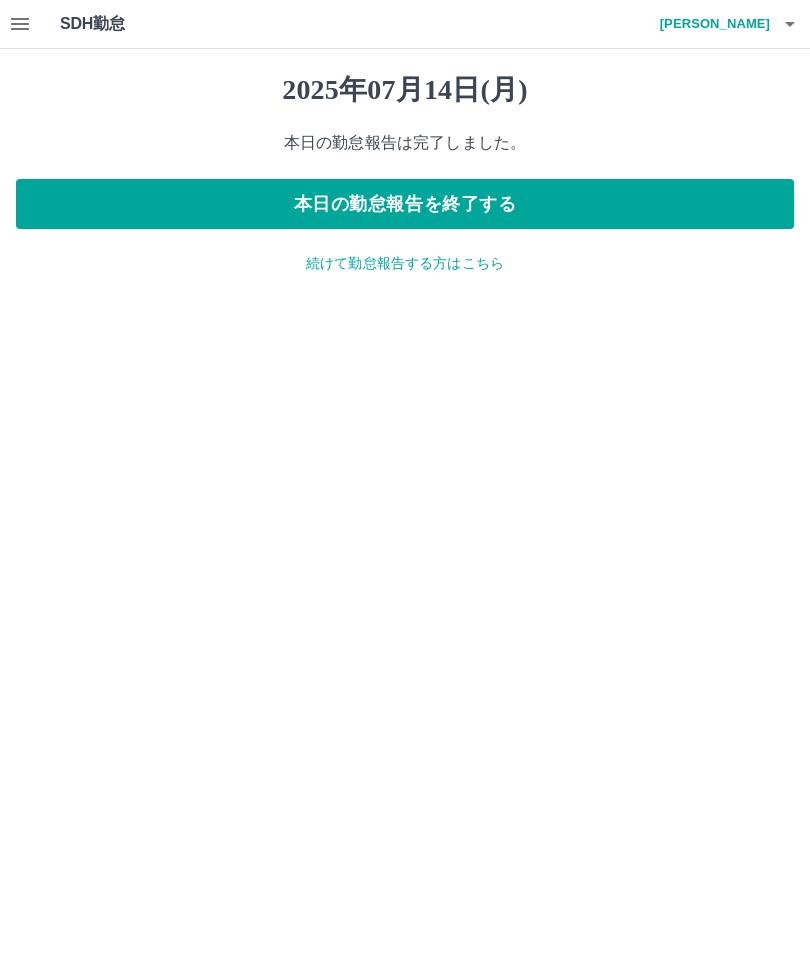 click on "2025年07月14日(月) 本日の勤怠報告は完了しました。 本日の勤怠報告を終了する 続けて勤怠報告する方はこちら" at bounding box center (405, 173) 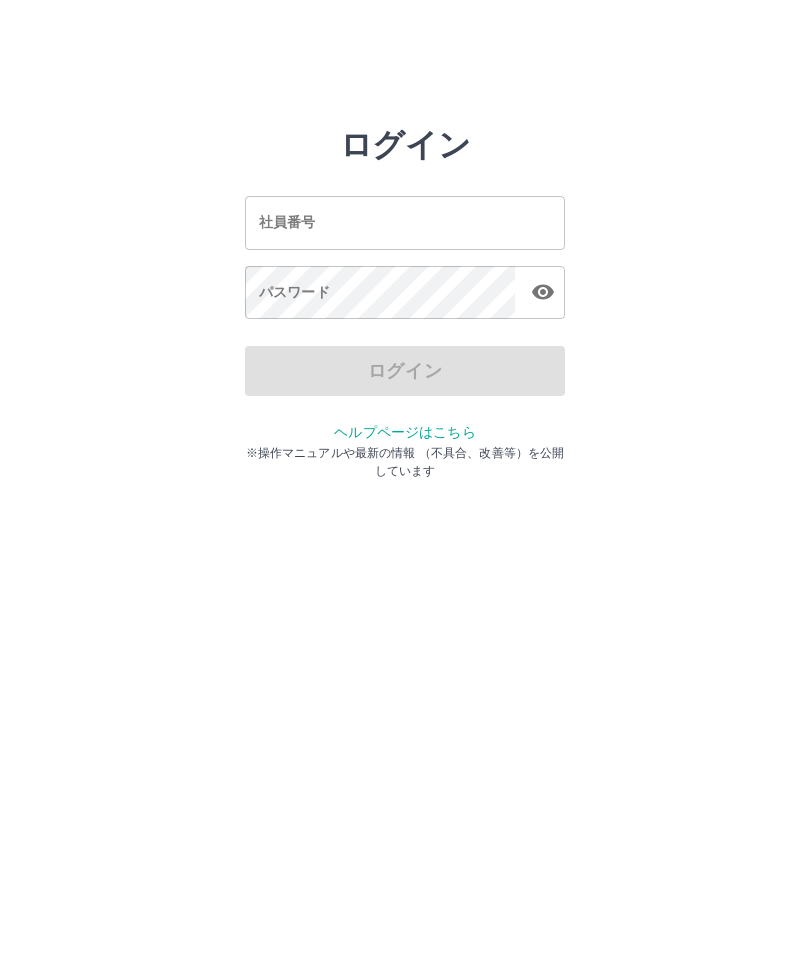 scroll, scrollTop: 0, scrollLeft: 0, axis: both 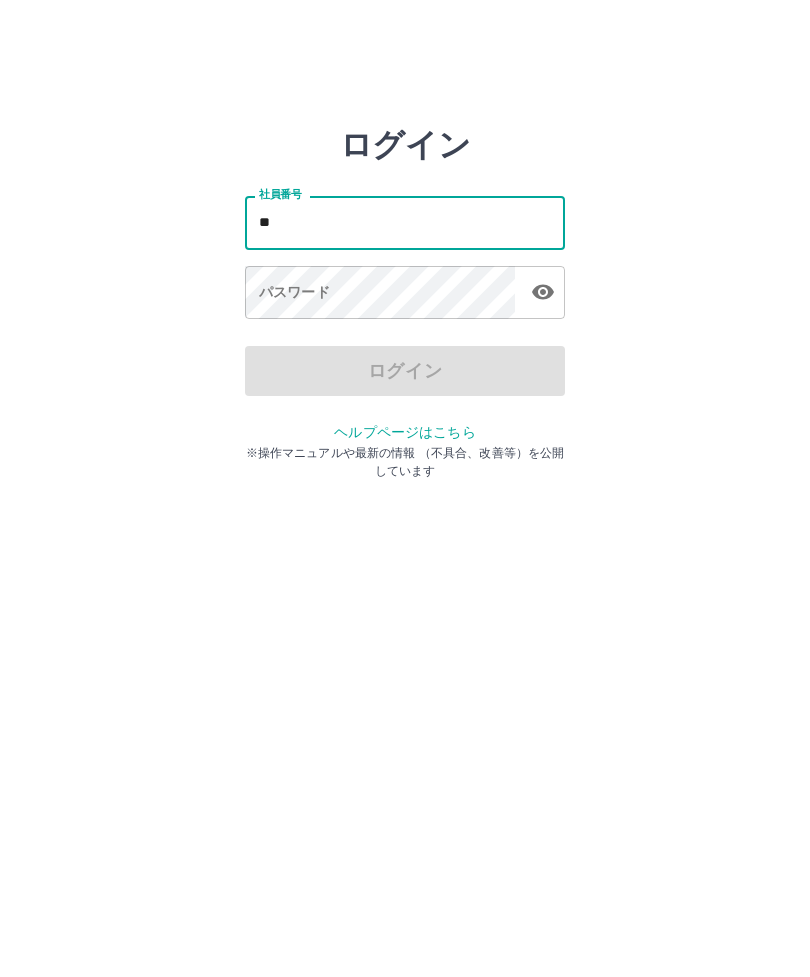 type on "*" 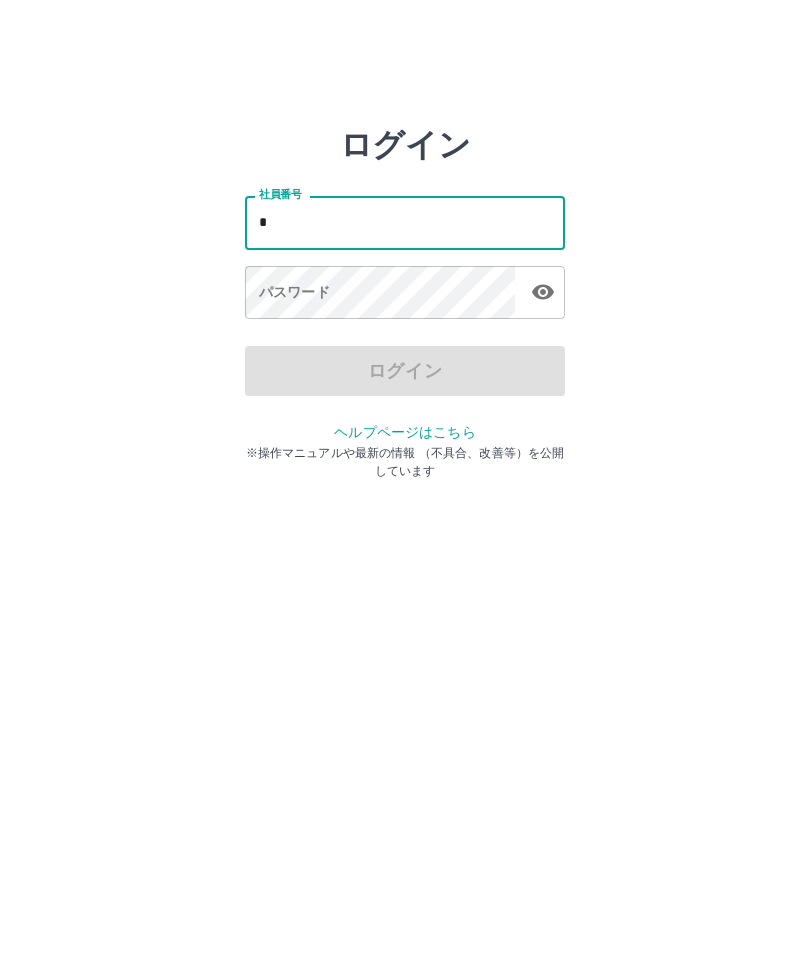 type 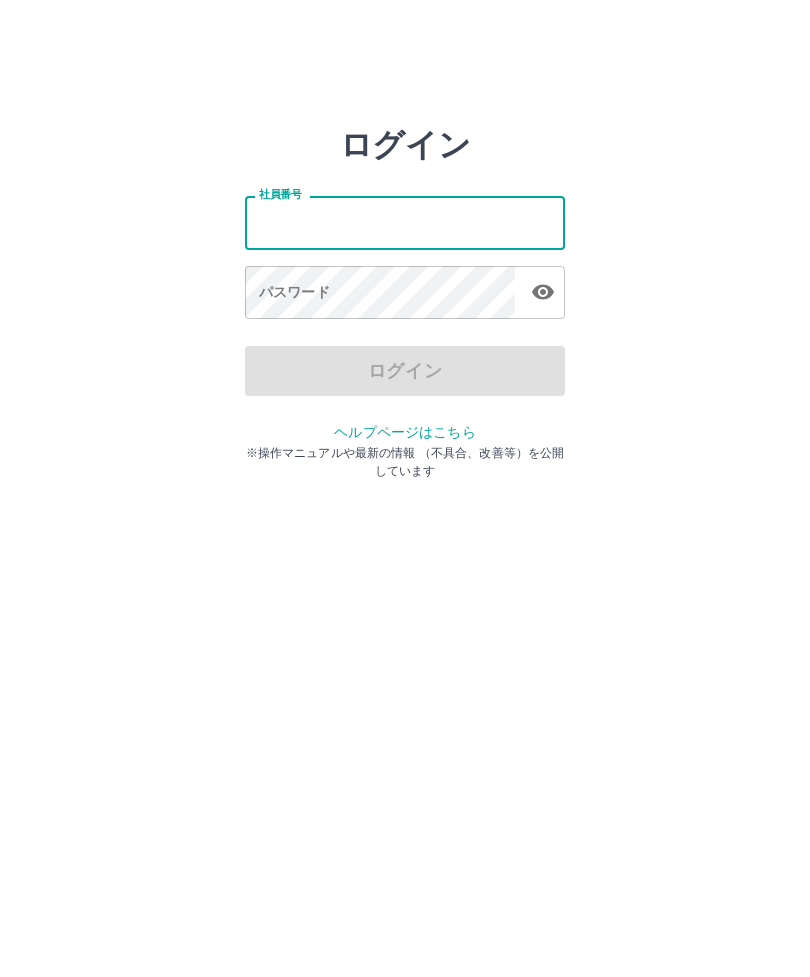 scroll, scrollTop: 0, scrollLeft: 0, axis: both 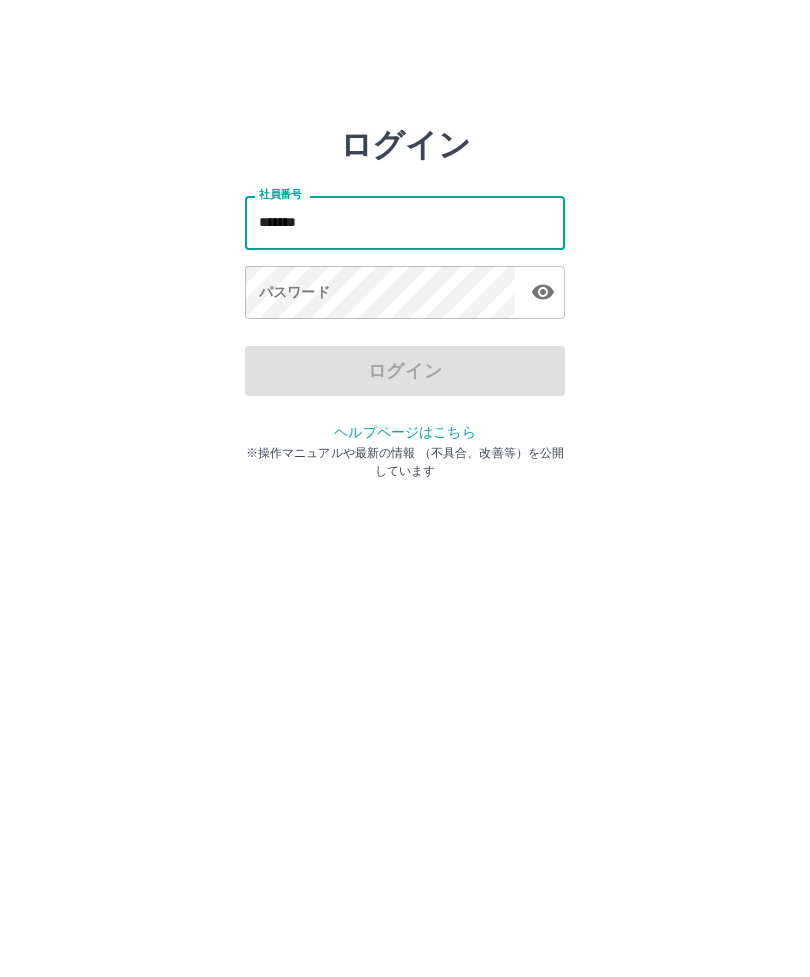 type on "*******" 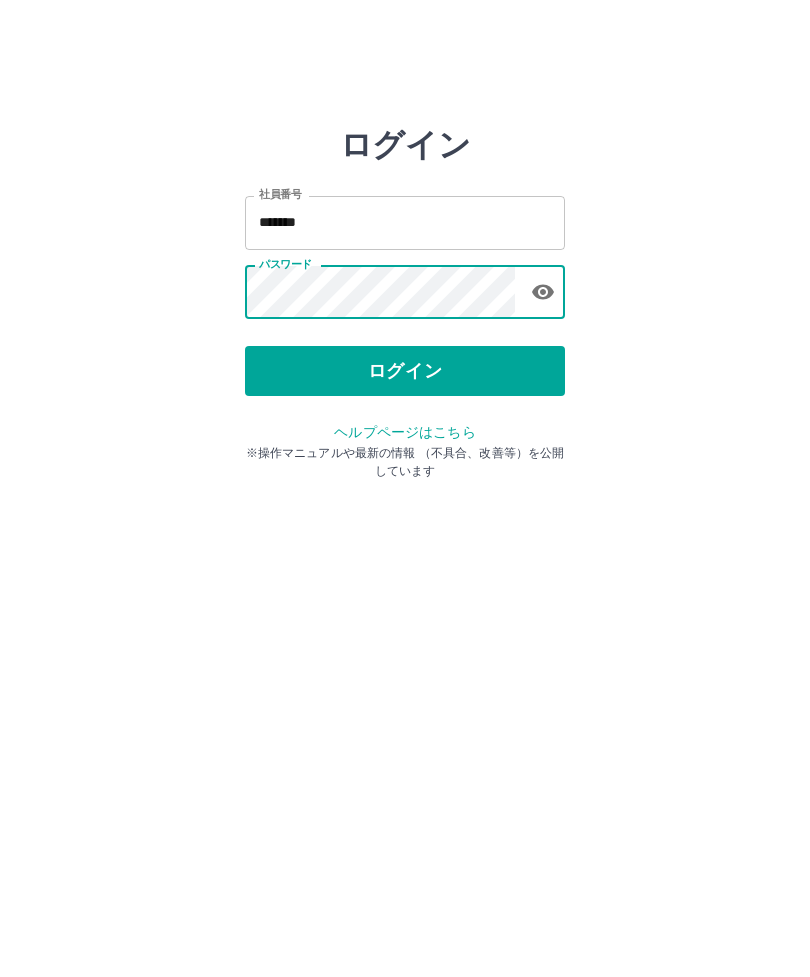 click on "ログイン" at bounding box center [405, 371] 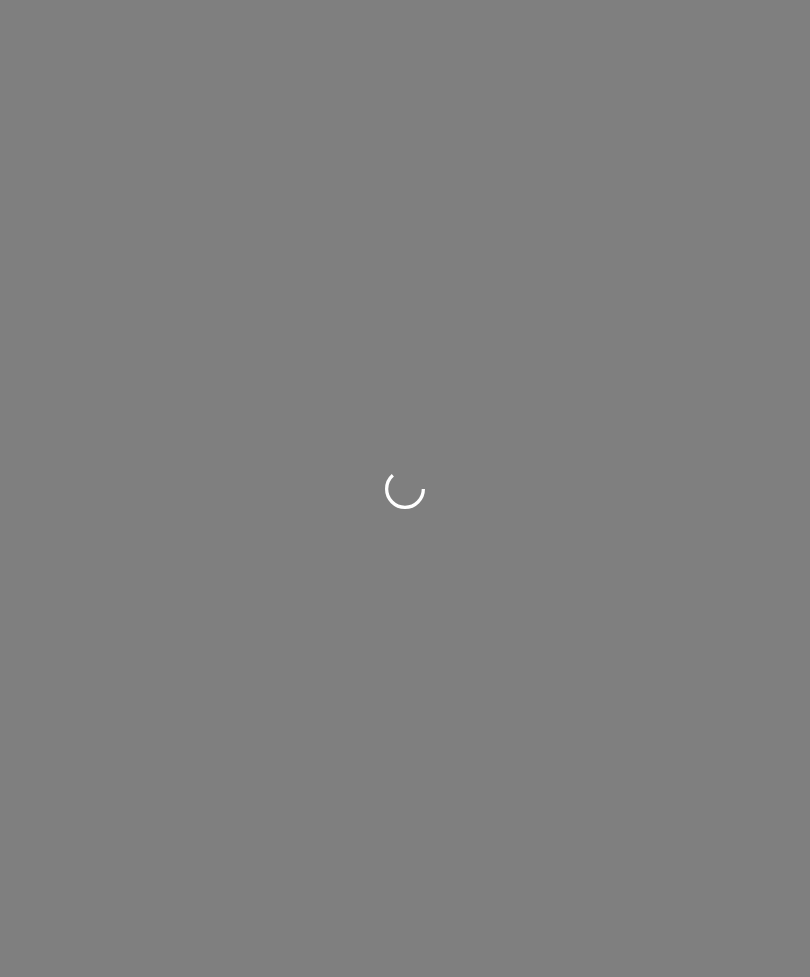 scroll, scrollTop: 0, scrollLeft: 0, axis: both 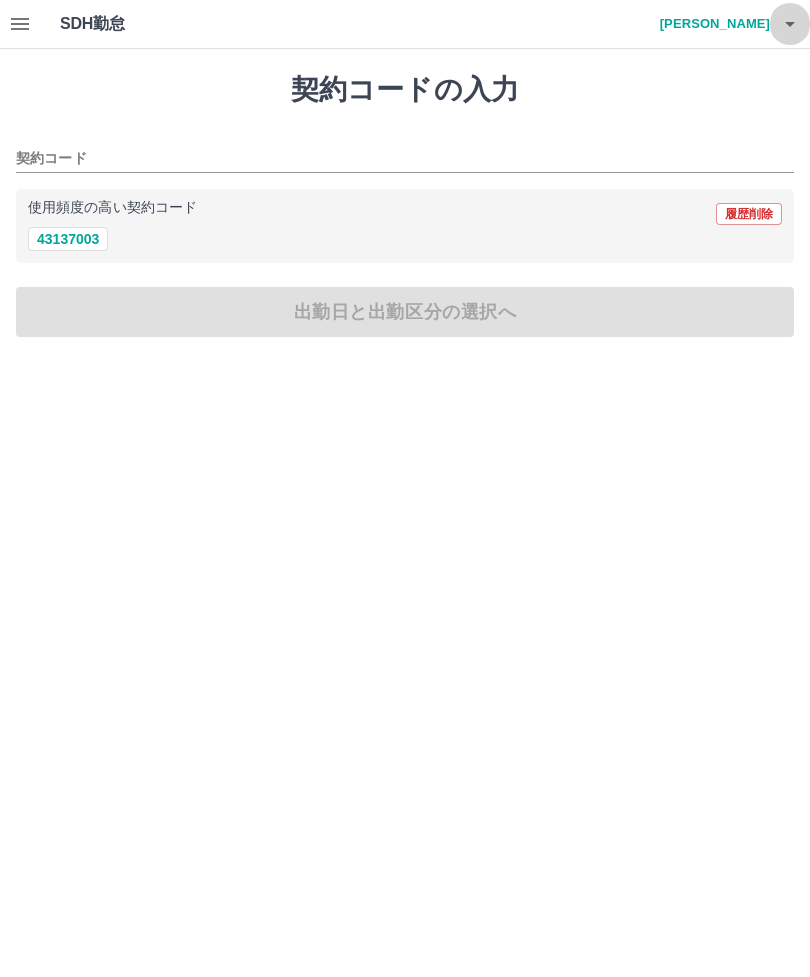 click 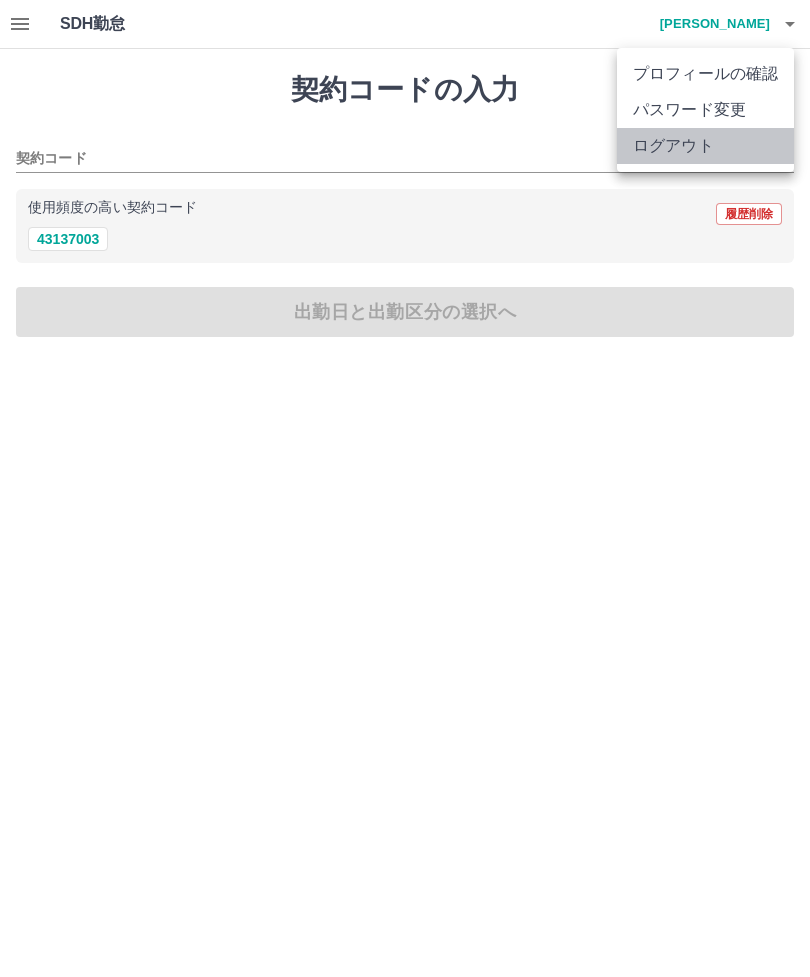 click on "ログアウト" at bounding box center (705, 146) 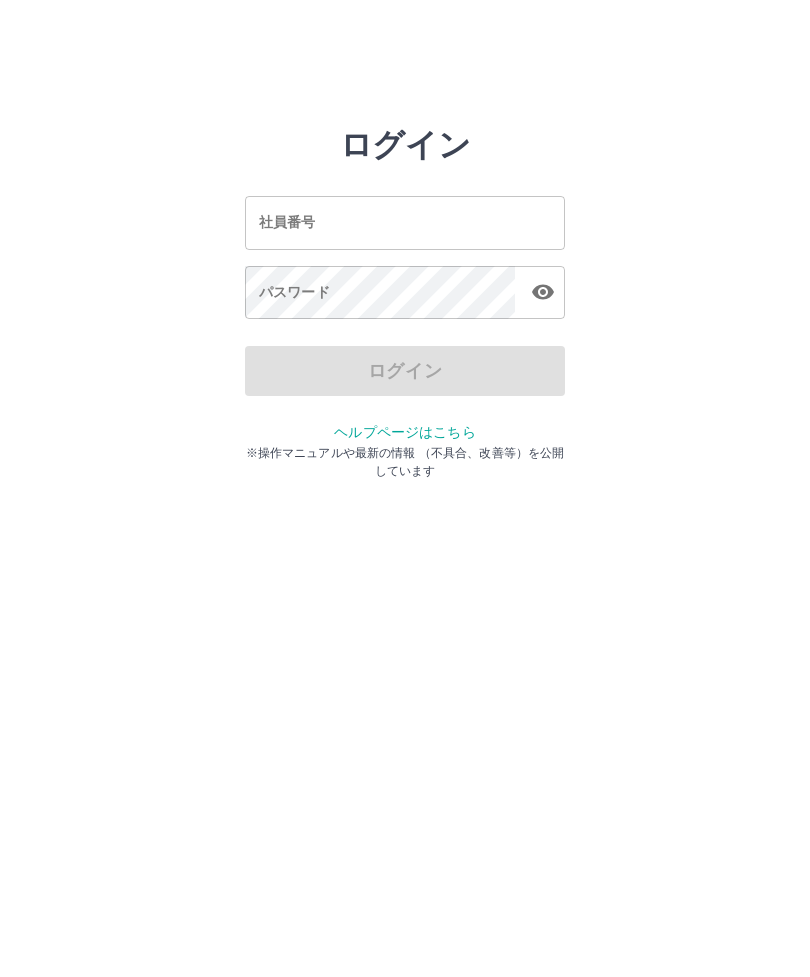 scroll, scrollTop: 0, scrollLeft: 0, axis: both 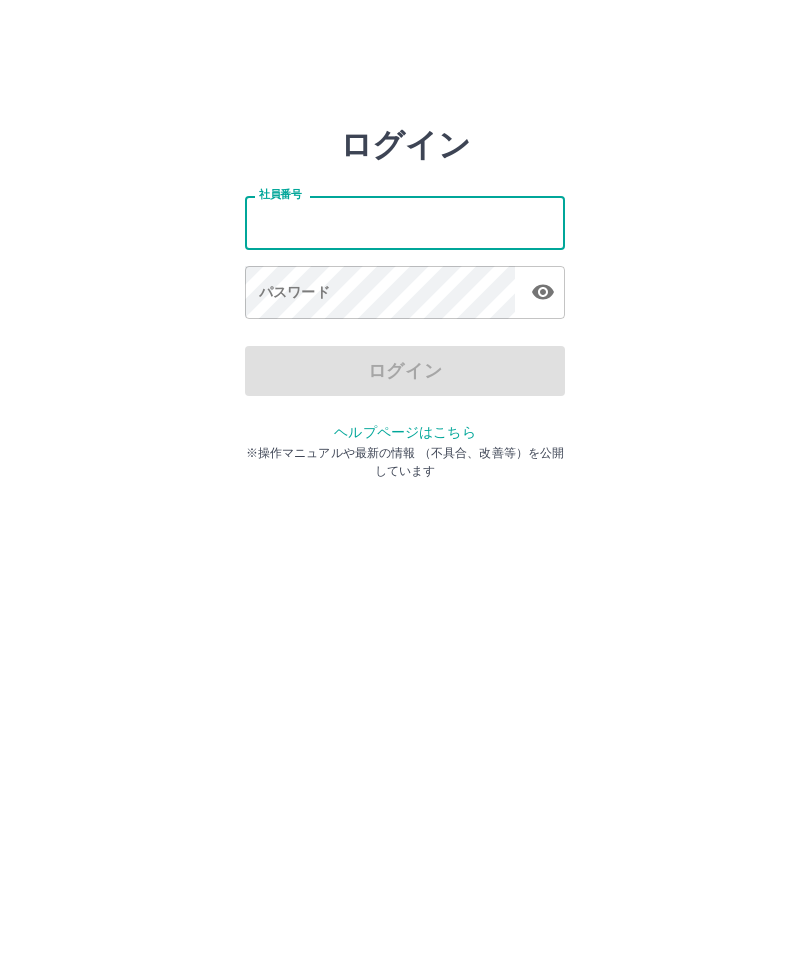 click on "社員番号" at bounding box center [405, 222] 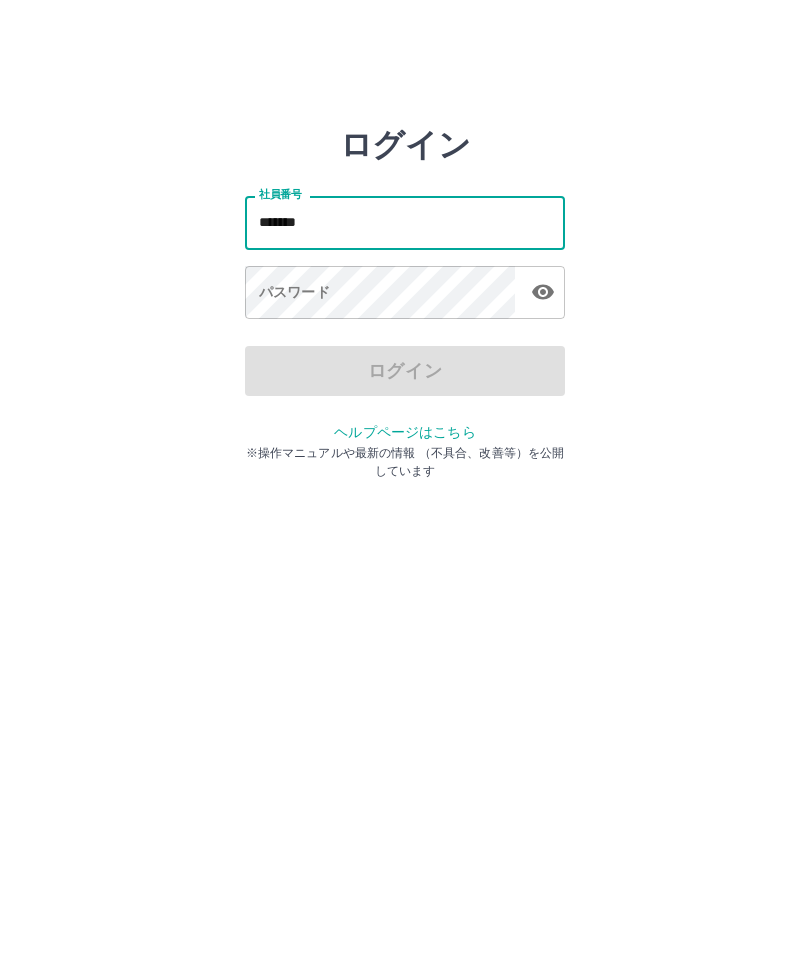type on "*******" 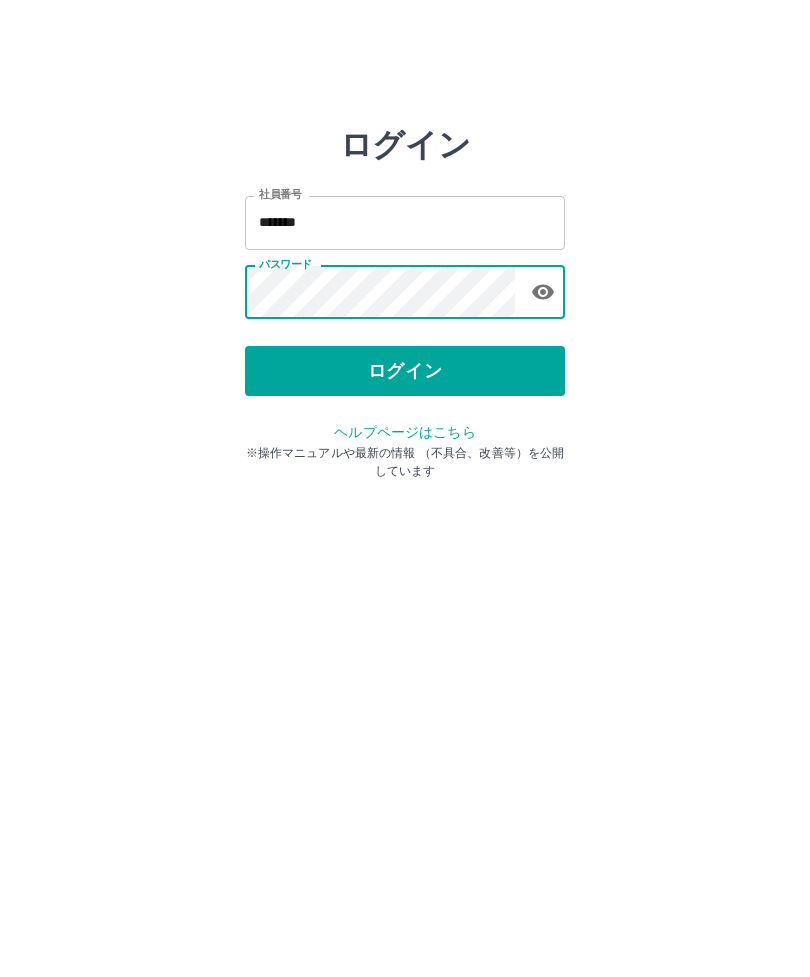 click on "ログイン" at bounding box center (405, 371) 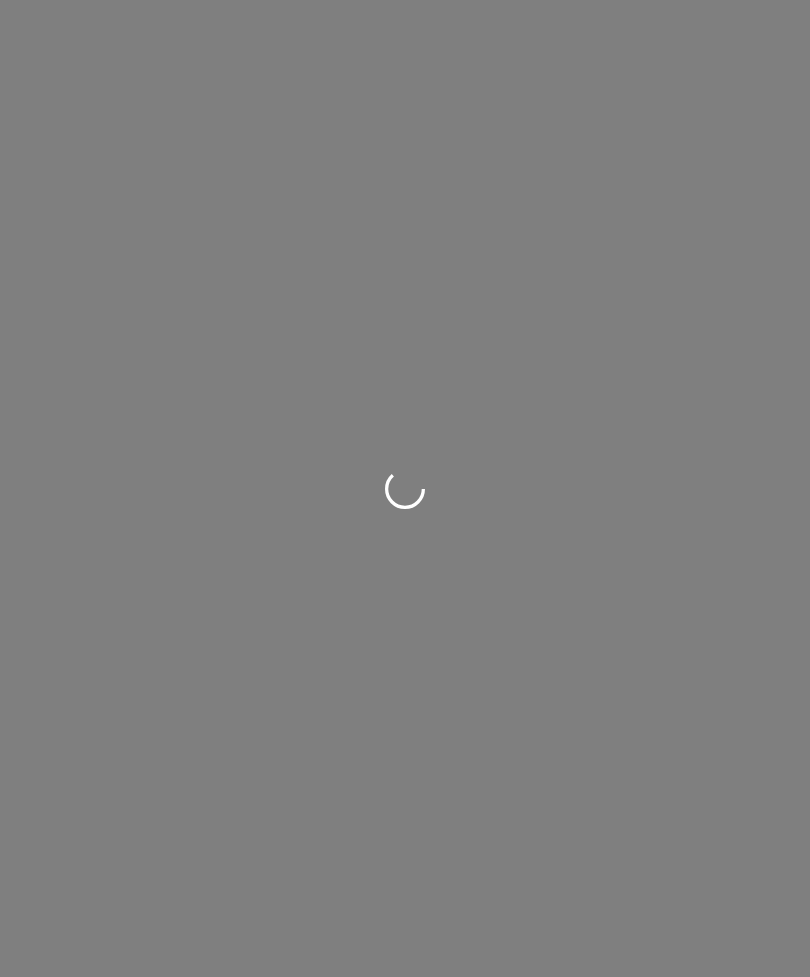 scroll, scrollTop: 0, scrollLeft: 0, axis: both 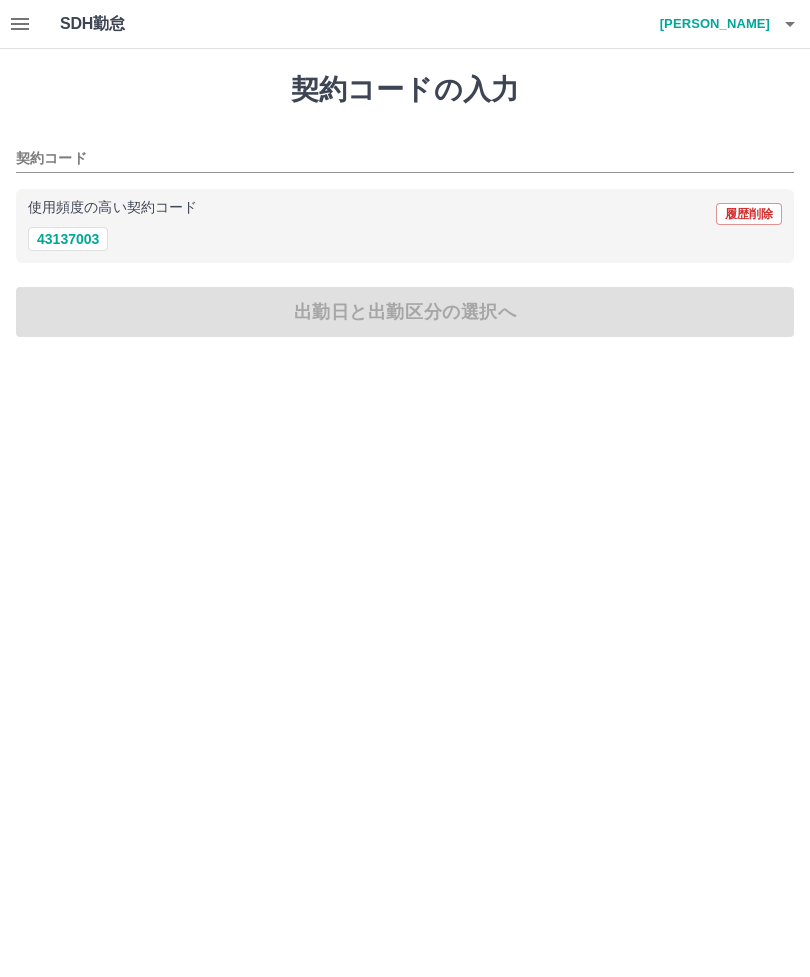 click 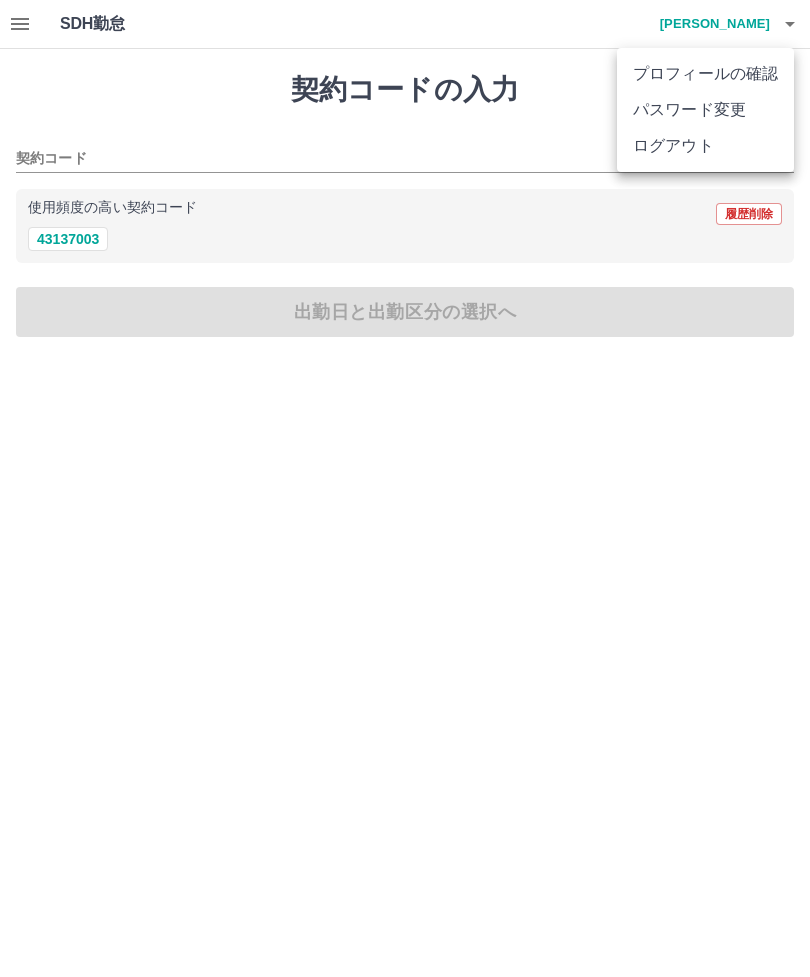 click on "ログアウト" at bounding box center (705, 146) 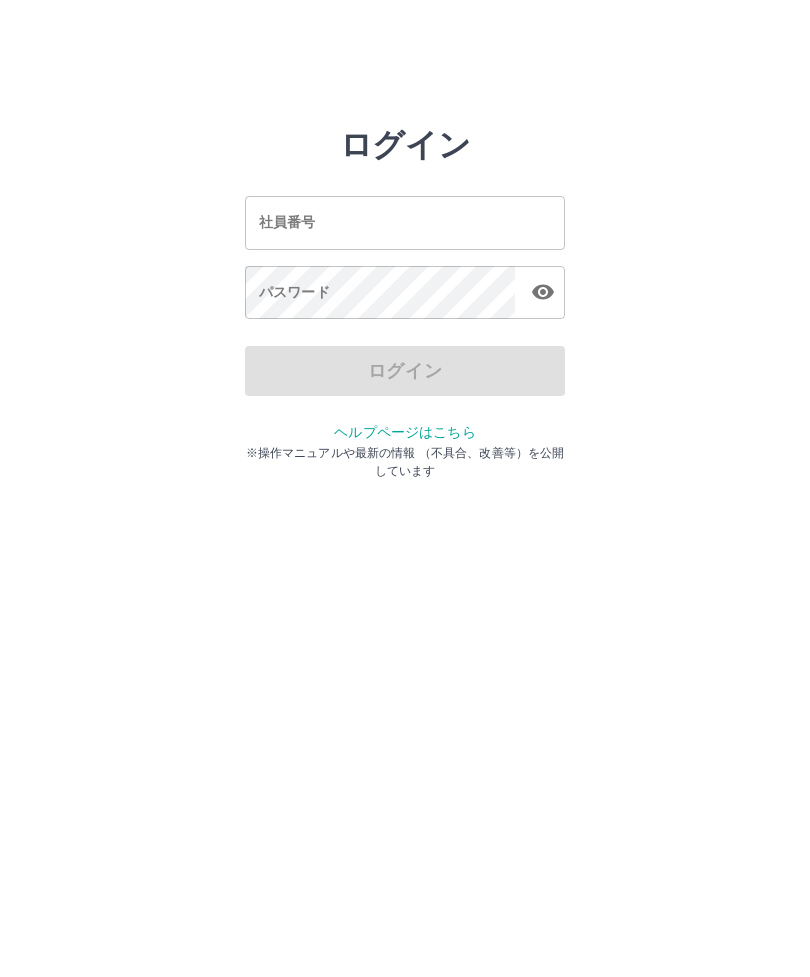 scroll, scrollTop: 0, scrollLeft: 0, axis: both 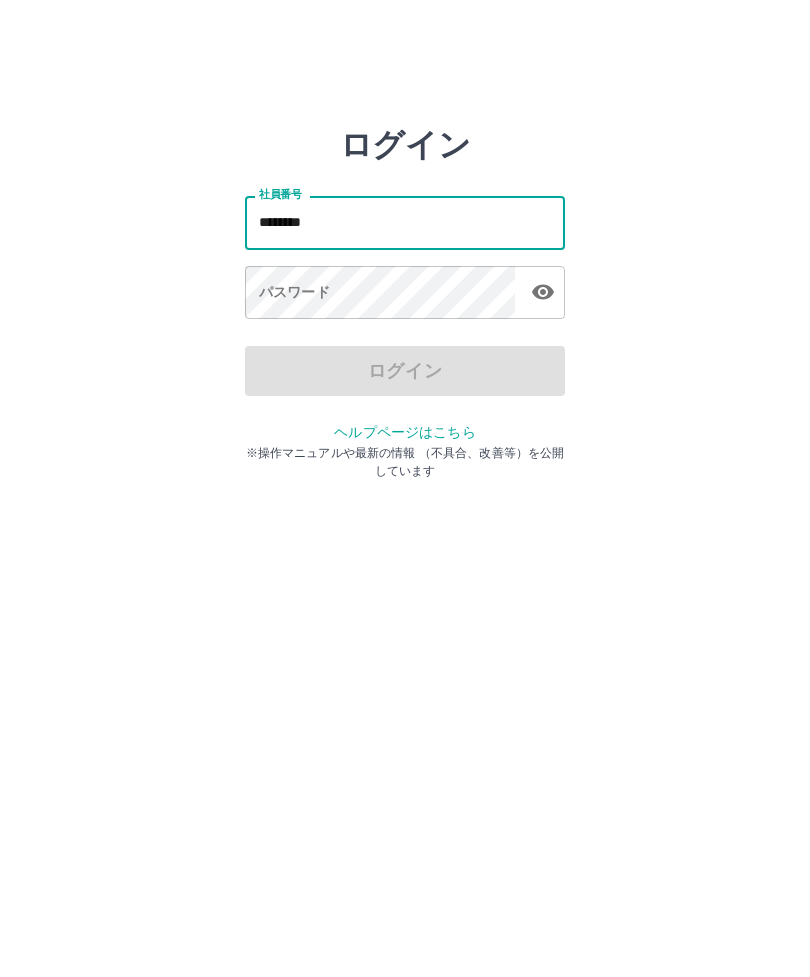 type on "*******" 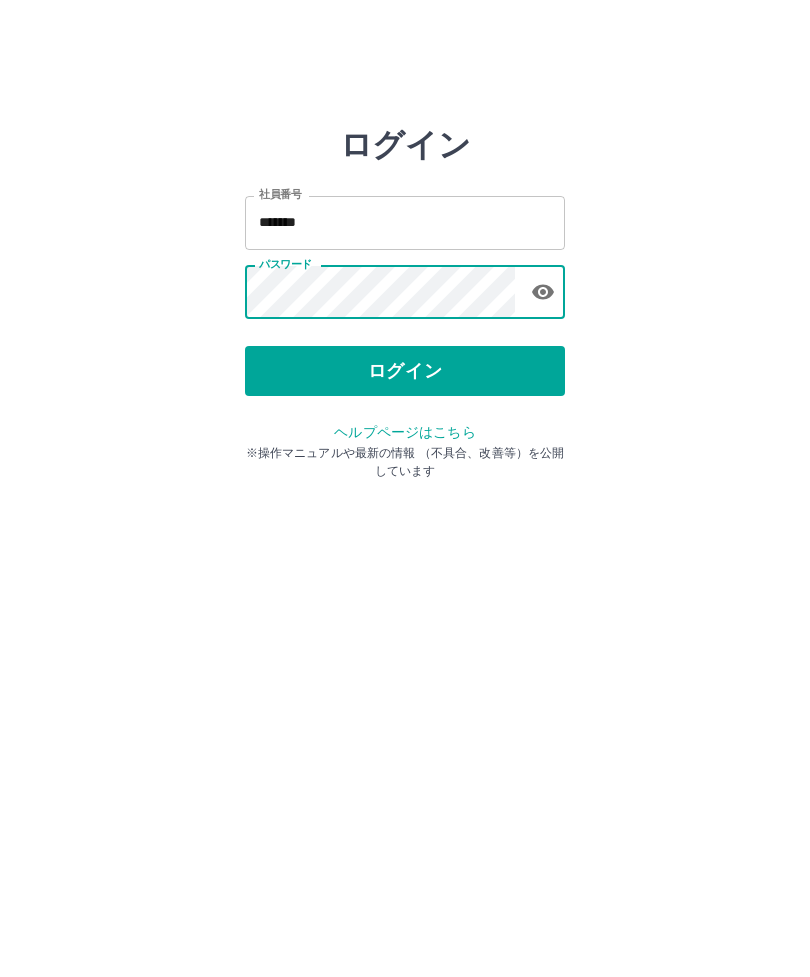 click on "ログイン" at bounding box center (405, 371) 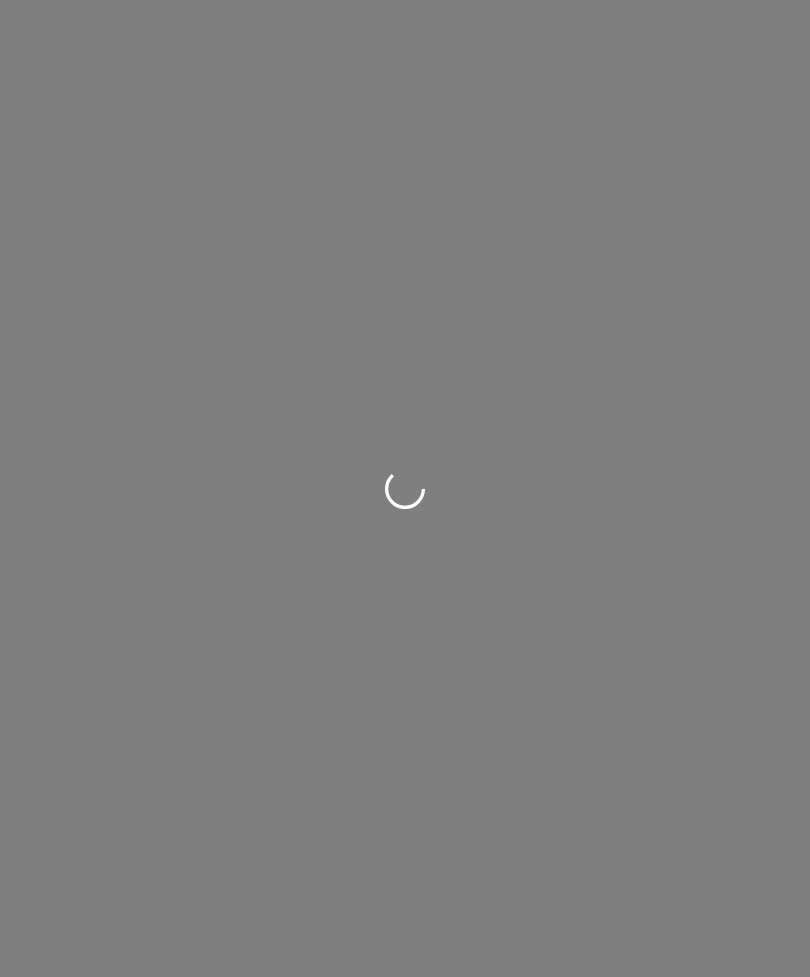 scroll, scrollTop: 0, scrollLeft: 0, axis: both 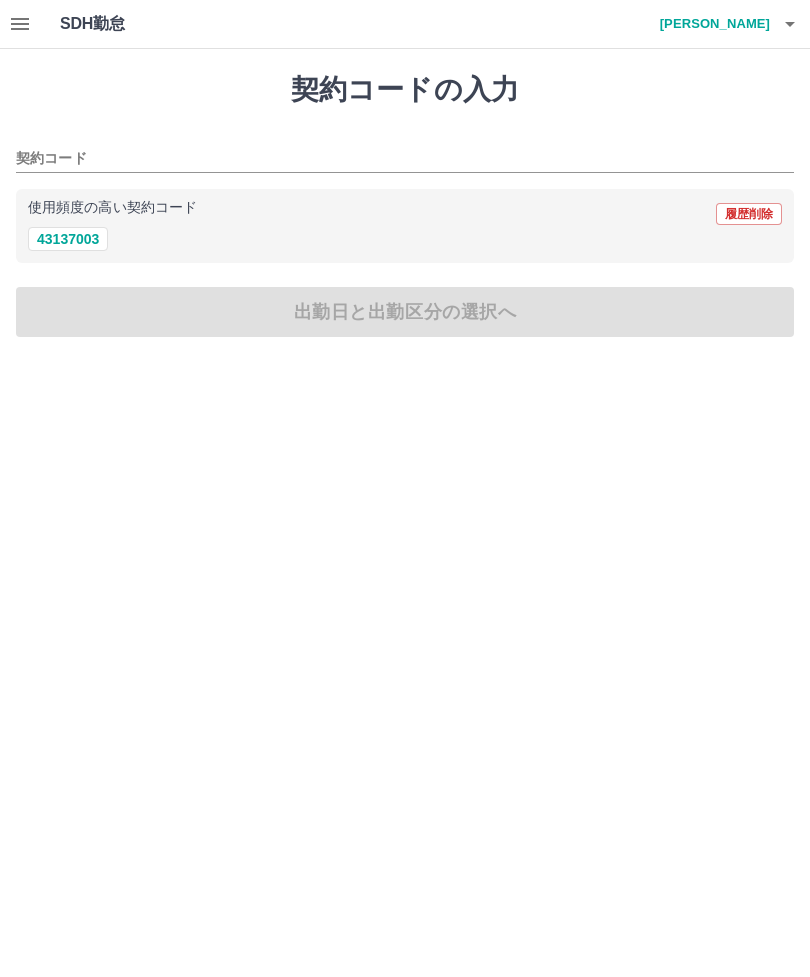 click on "43137003" at bounding box center (68, 239) 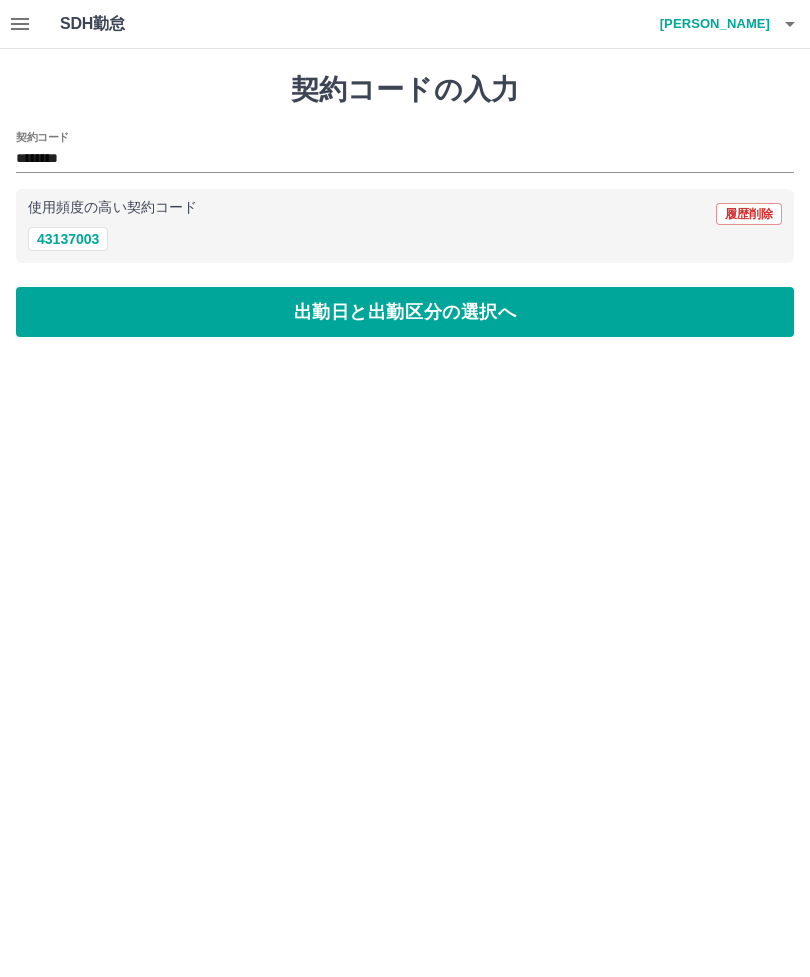 click on "出勤日と出勤区分の選択へ" at bounding box center [405, 312] 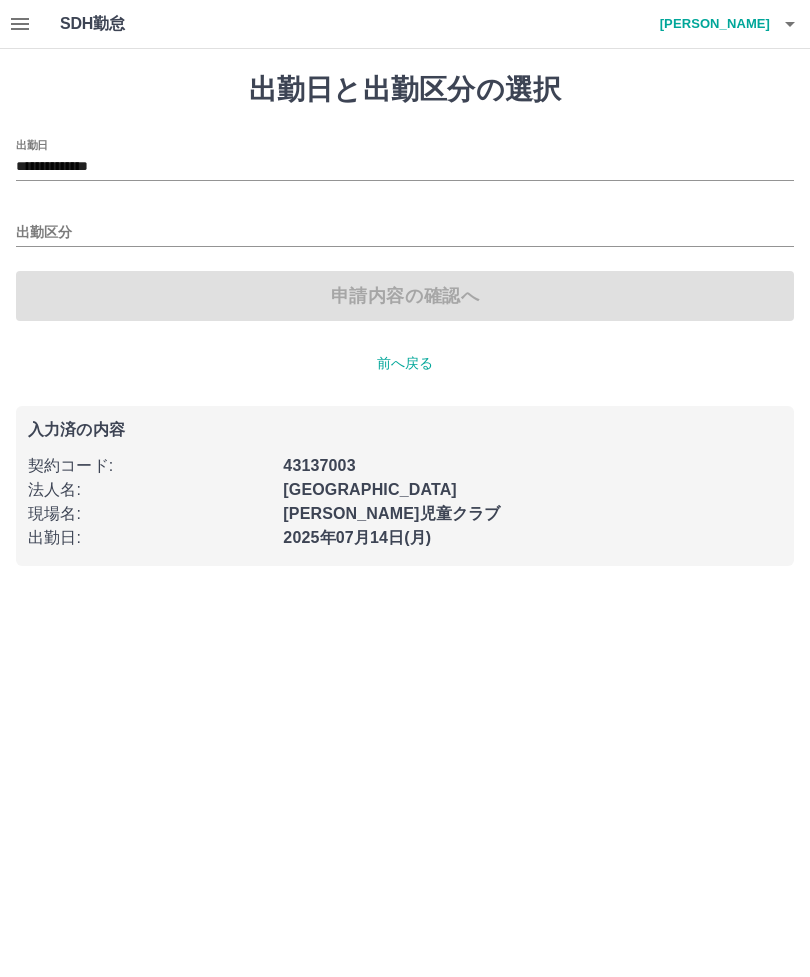 click on "出勤区分" at bounding box center (405, 233) 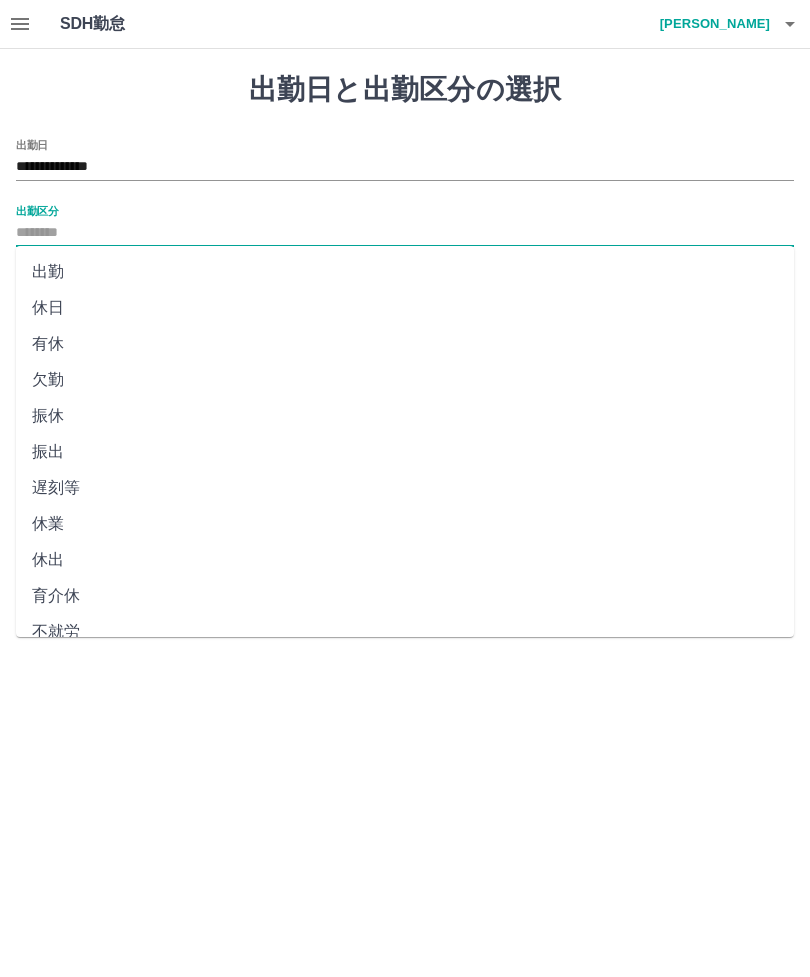 click on "出勤" at bounding box center [405, 272] 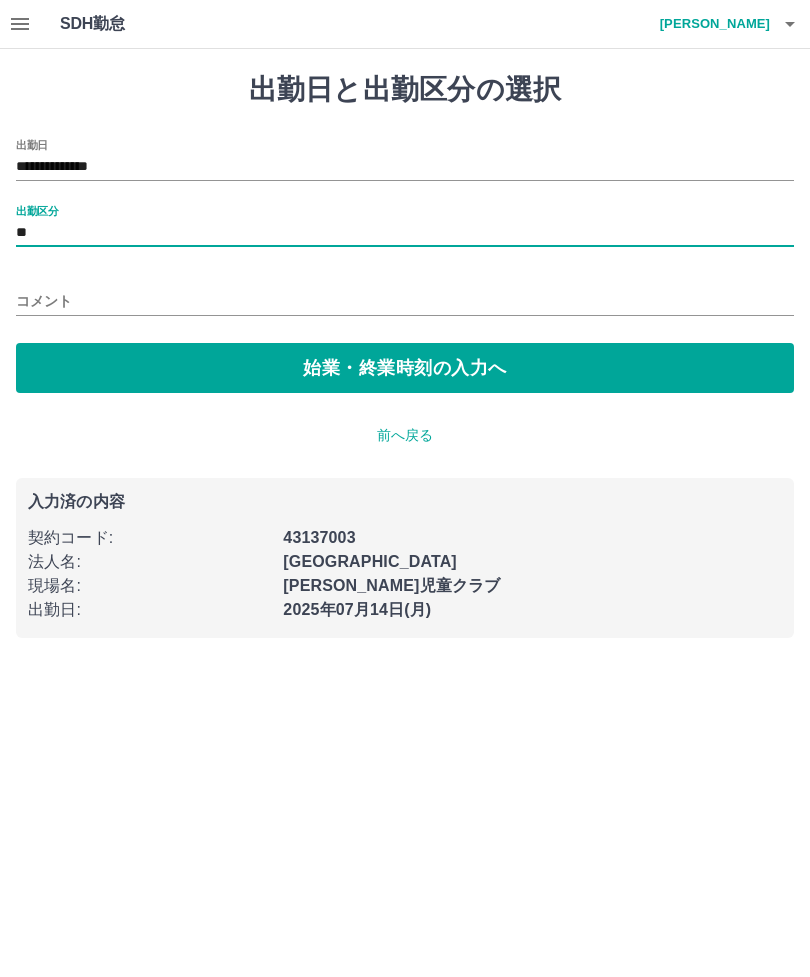 click on "始業・終業時刻の入力へ" at bounding box center [405, 368] 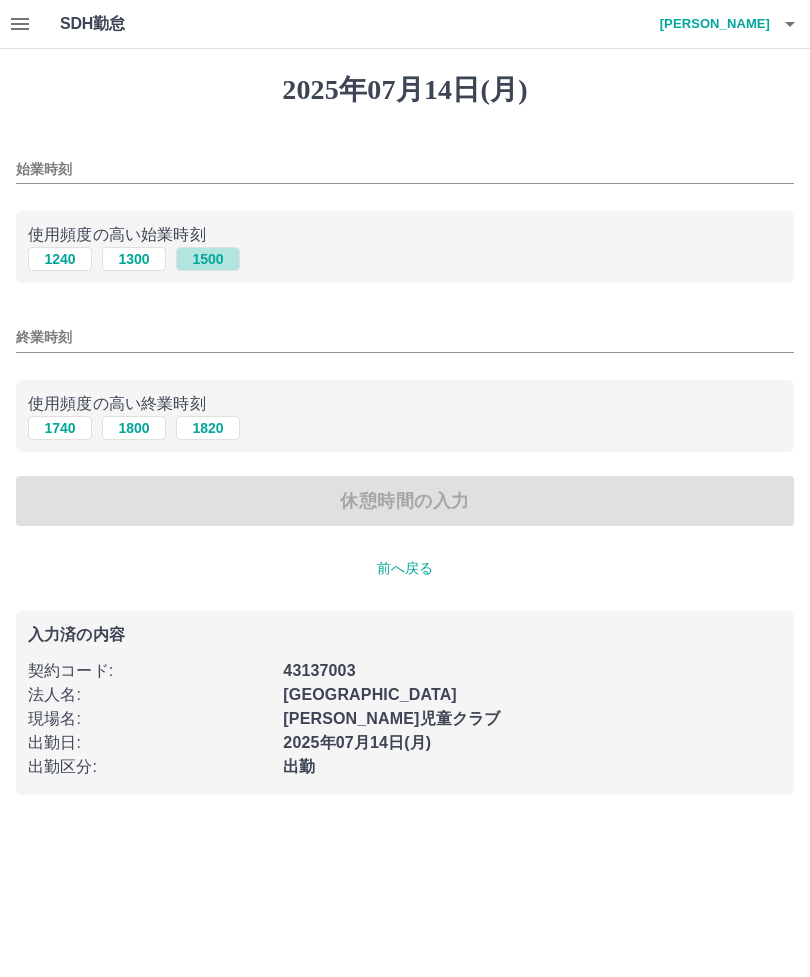 click on "1500" at bounding box center [208, 259] 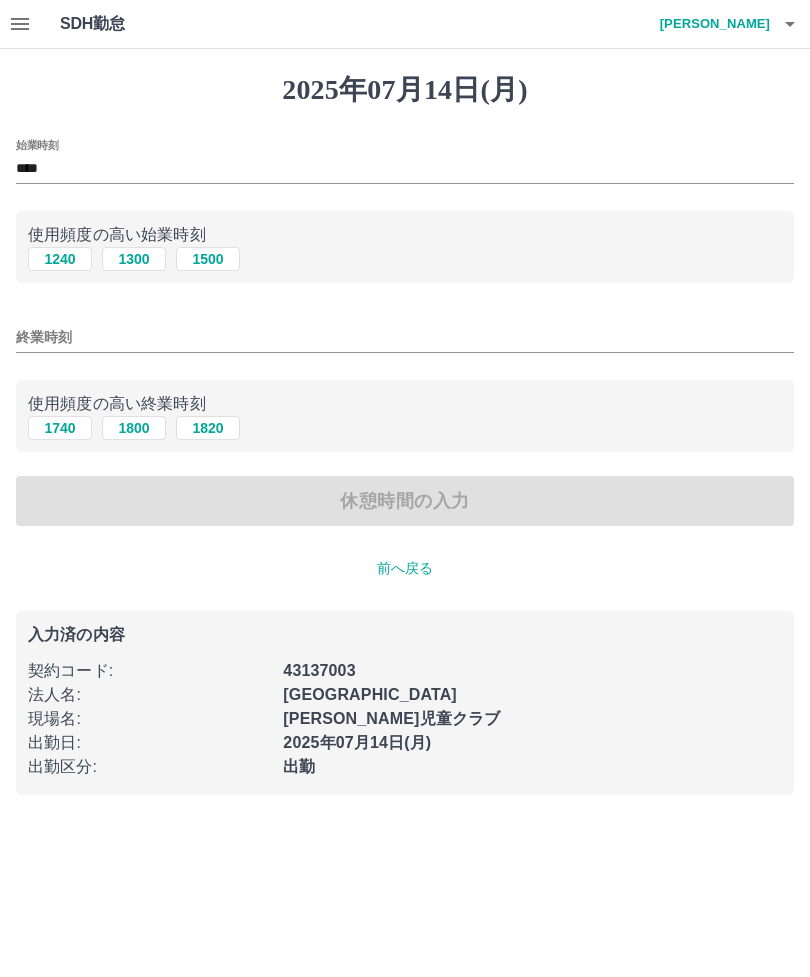 click on "1800" at bounding box center [134, 428] 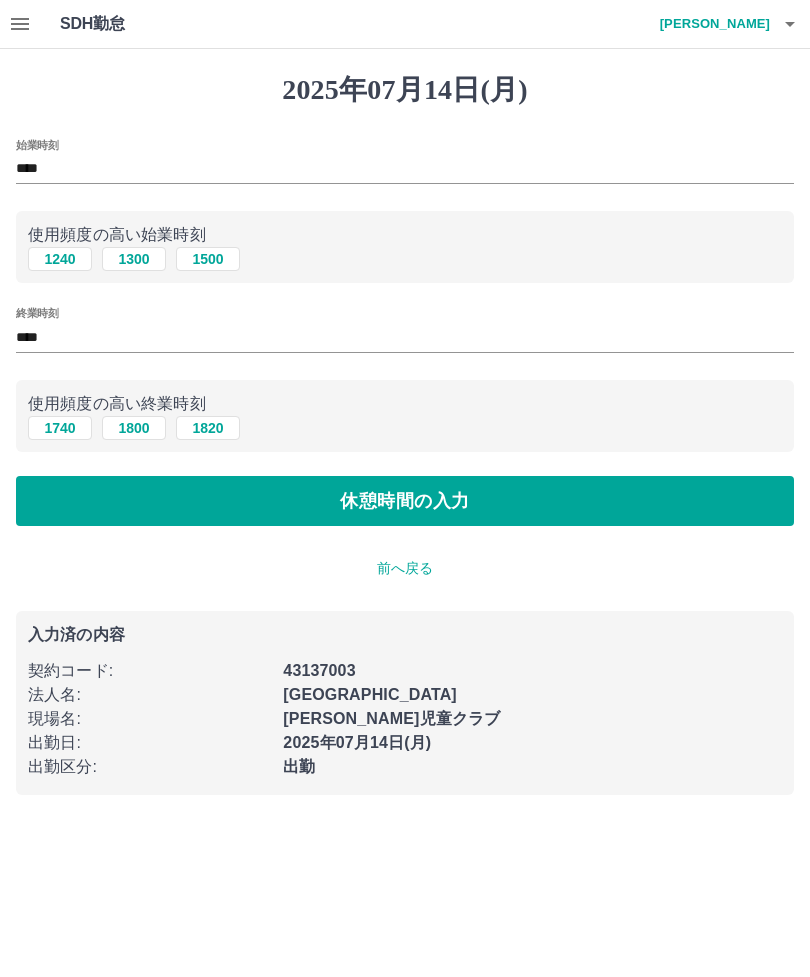 click on "休憩時間の入力" at bounding box center (405, 501) 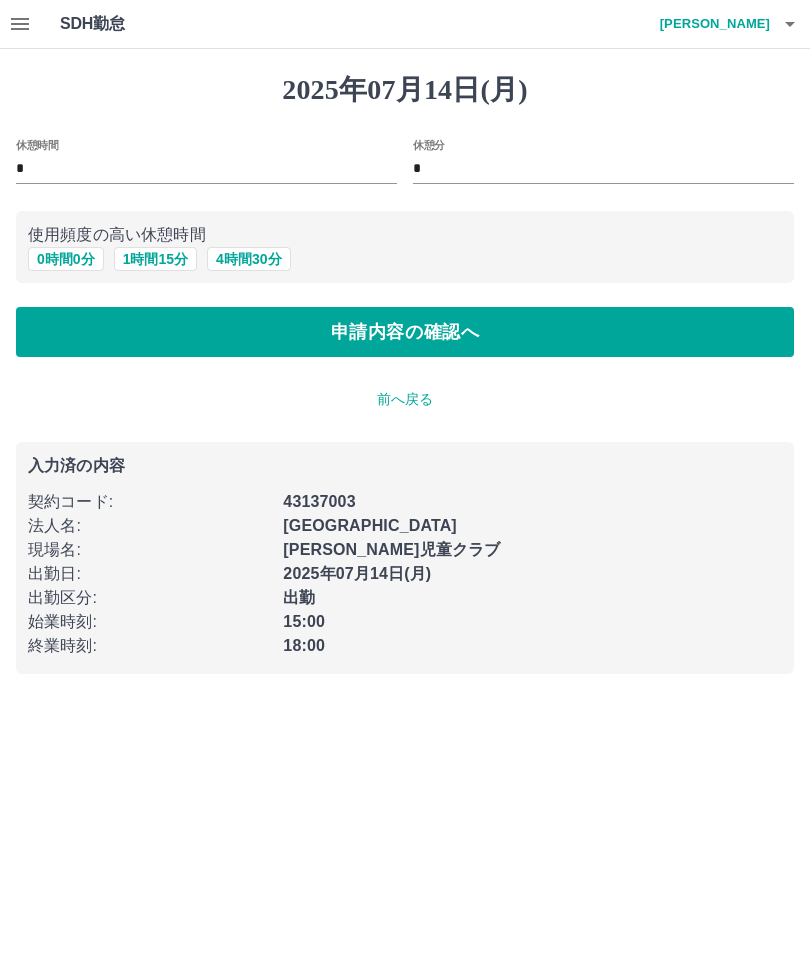 click on "申請内容の確認へ" at bounding box center (405, 332) 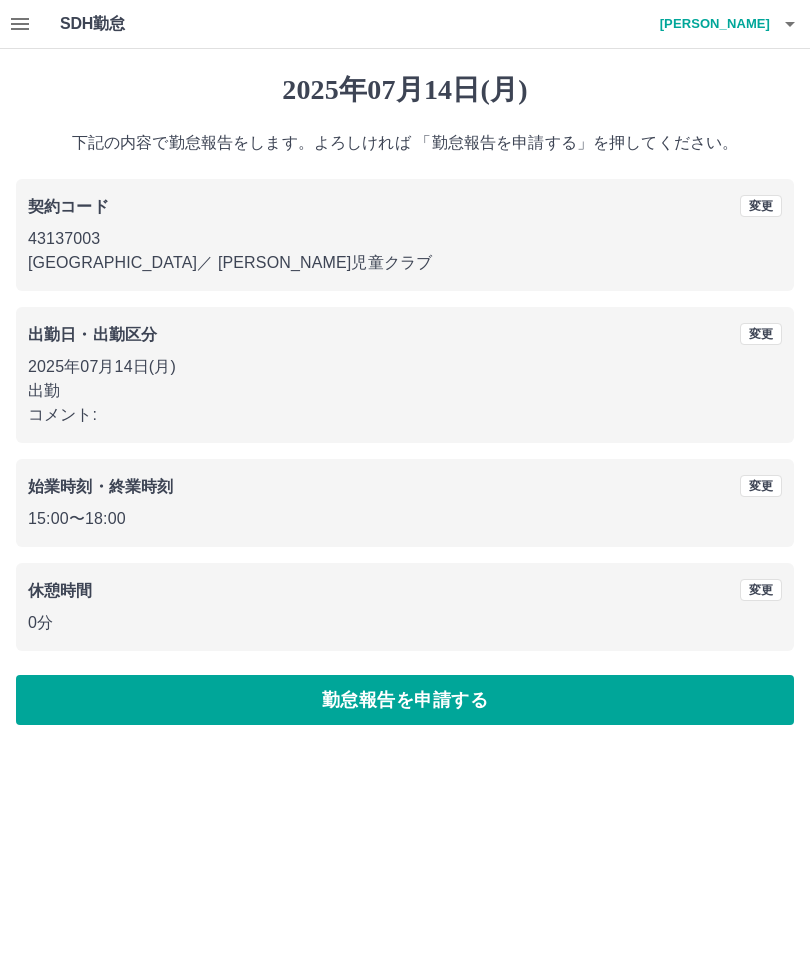 click on "勤怠報告を申請する" at bounding box center [405, 700] 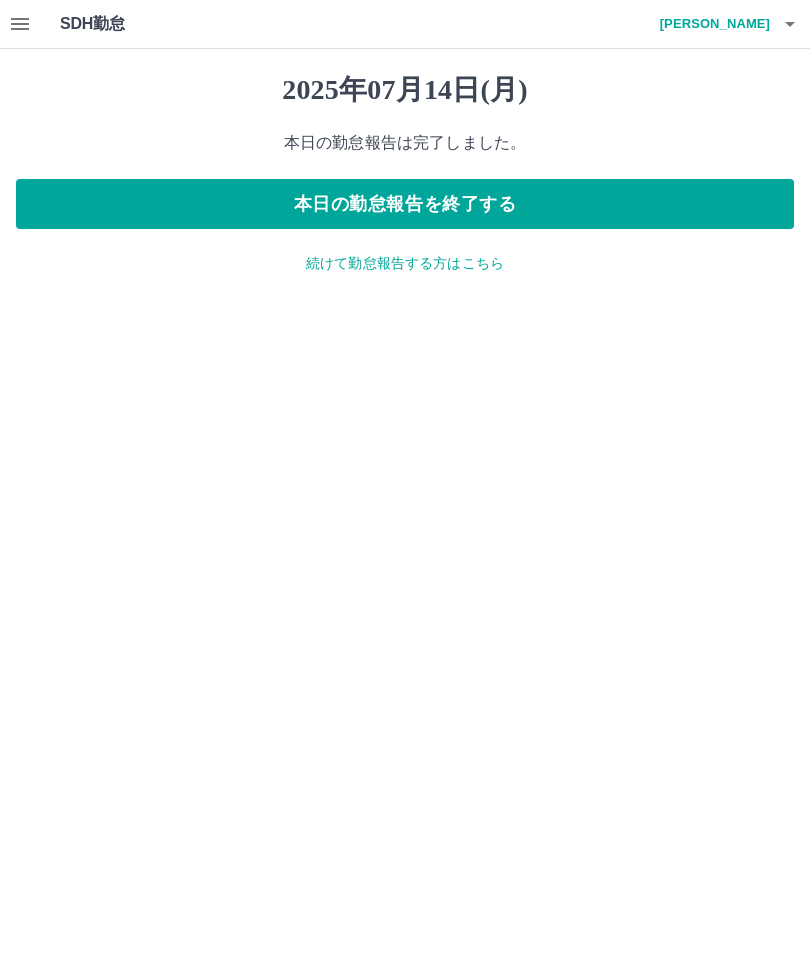 click on "2025年07月14日(月) 本日の勤怠報告は完了しました。 本日の勤怠報告を終了する 続けて勤怠報告する方はこちら" at bounding box center (405, 173) 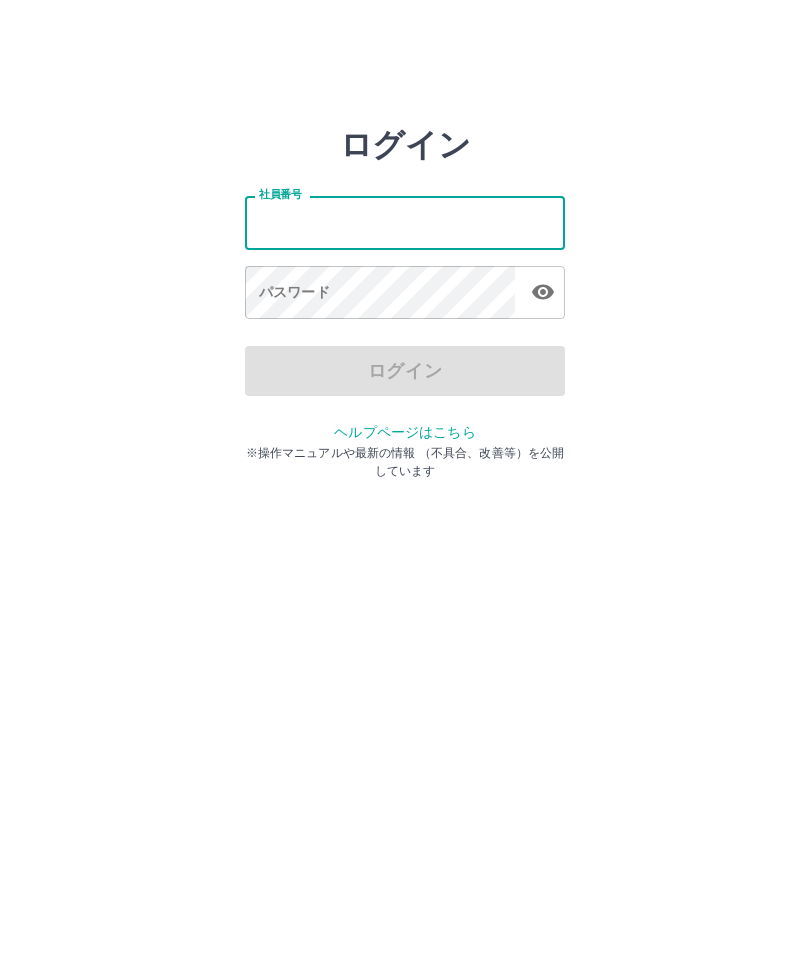 scroll, scrollTop: 0, scrollLeft: 0, axis: both 